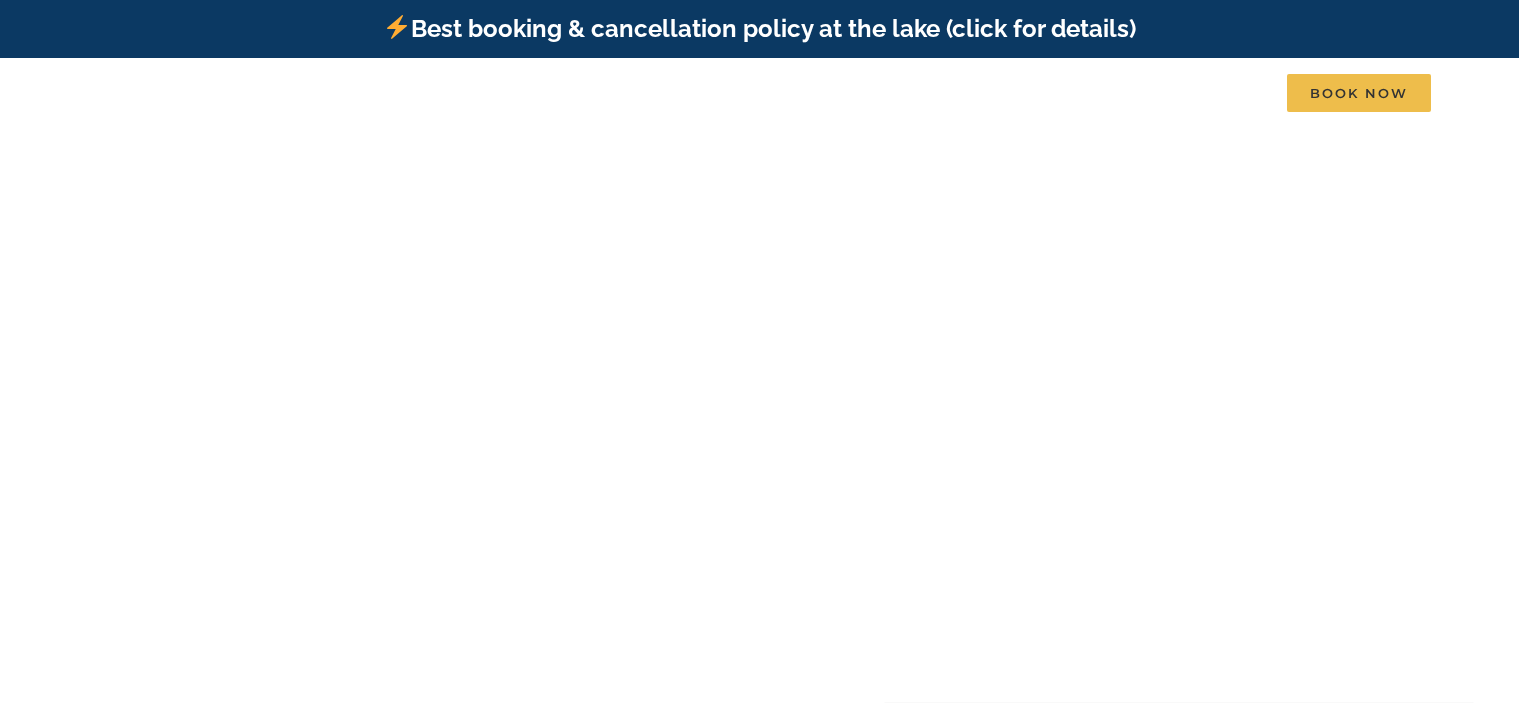 scroll, scrollTop: 0, scrollLeft: 0, axis: both 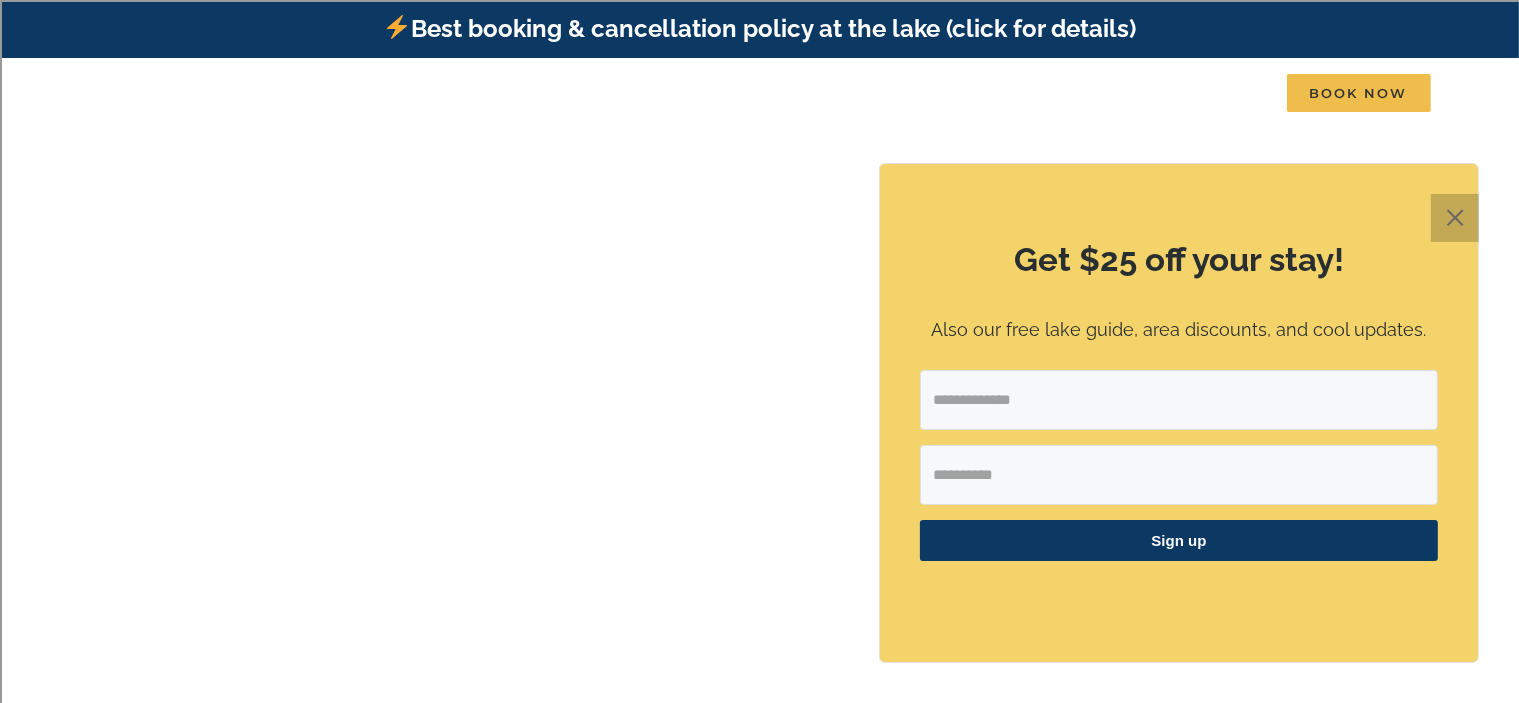 click on "✕" at bounding box center (1455, 218) 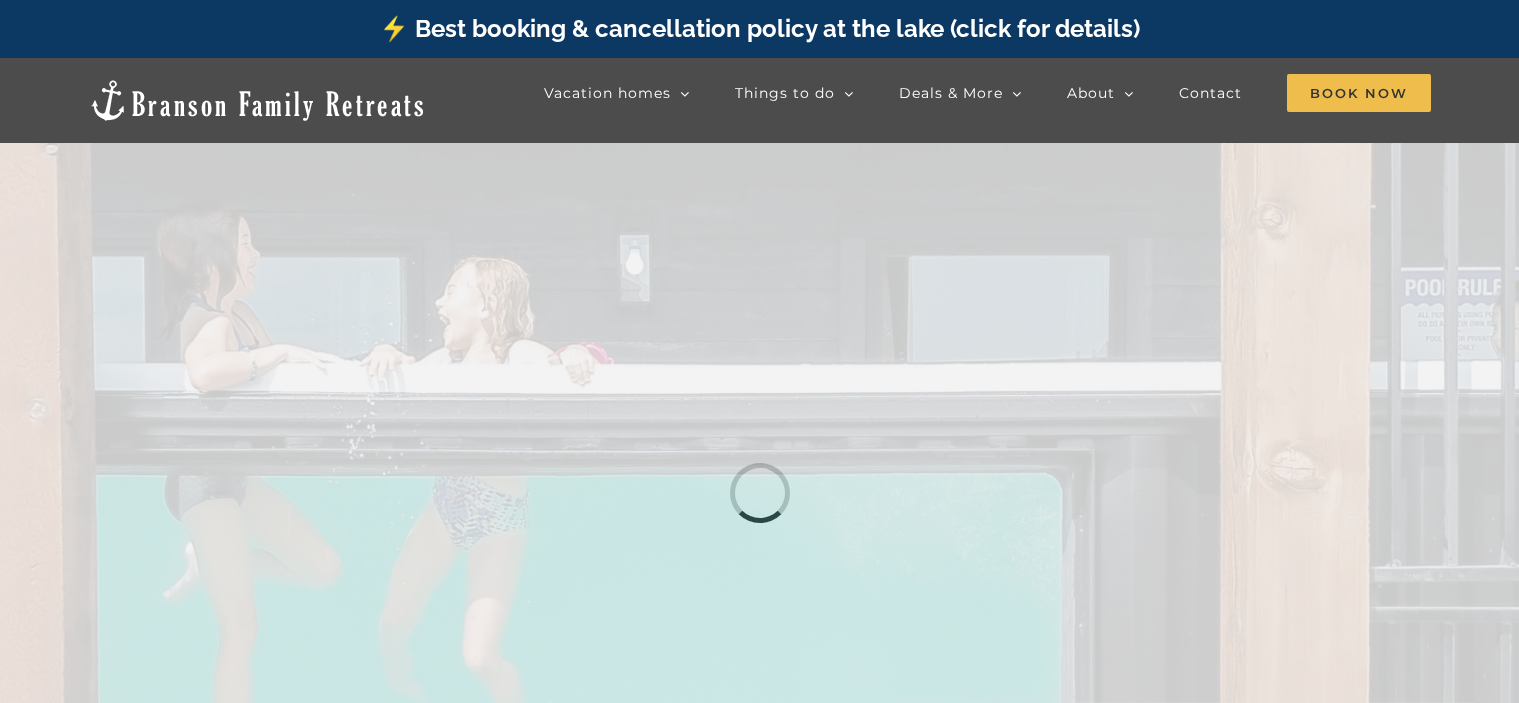 scroll, scrollTop: 0, scrollLeft: 0, axis: both 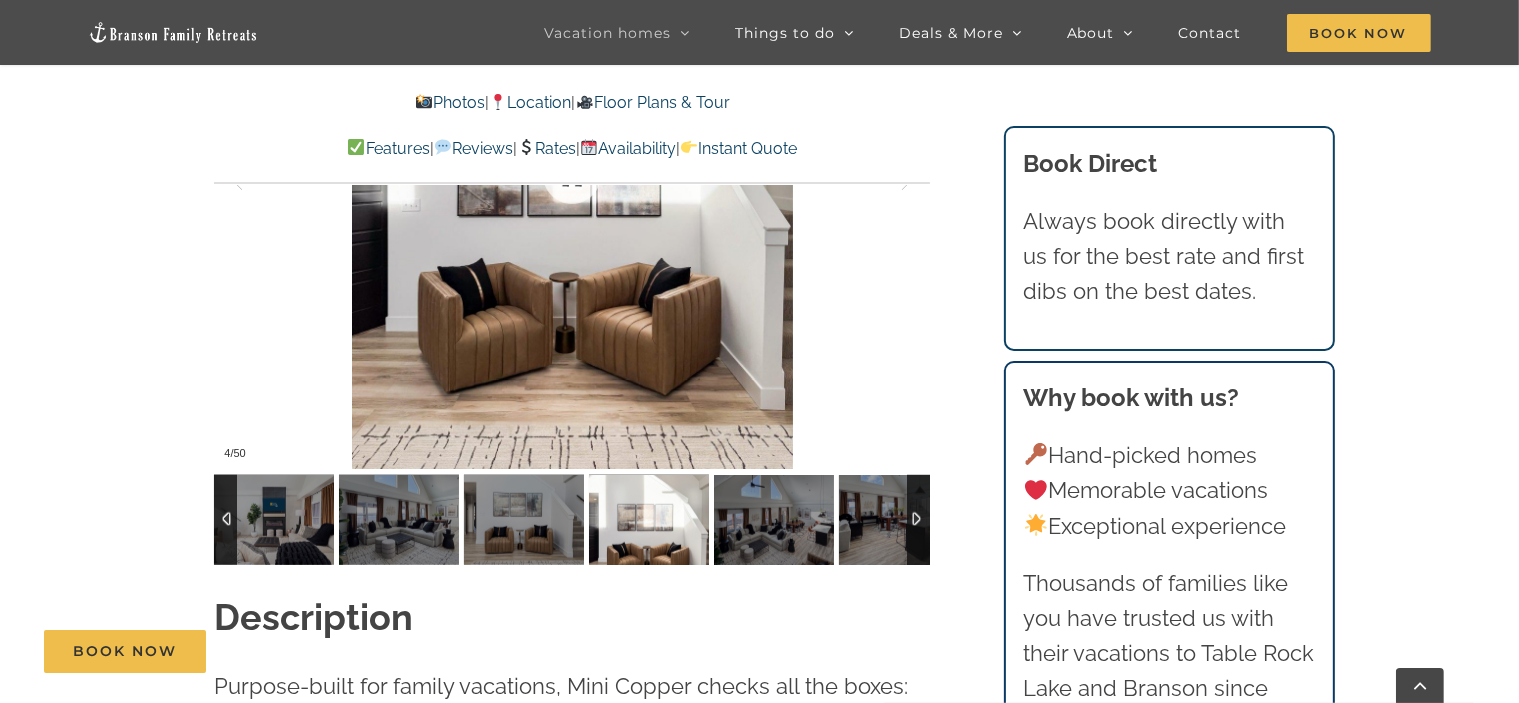 click at bounding box center (572, 175) 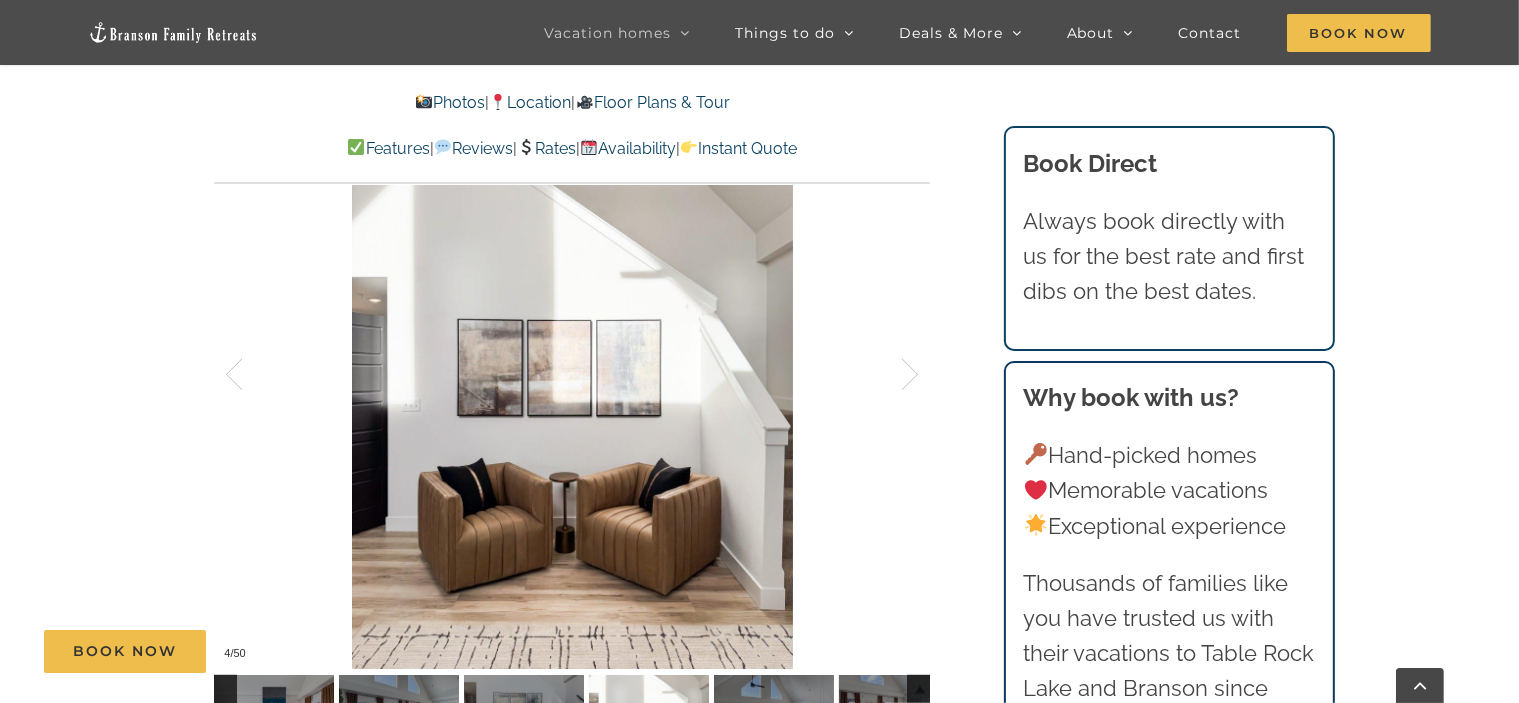 scroll, scrollTop: 1379, scrollLeft: 0, axis: vertical 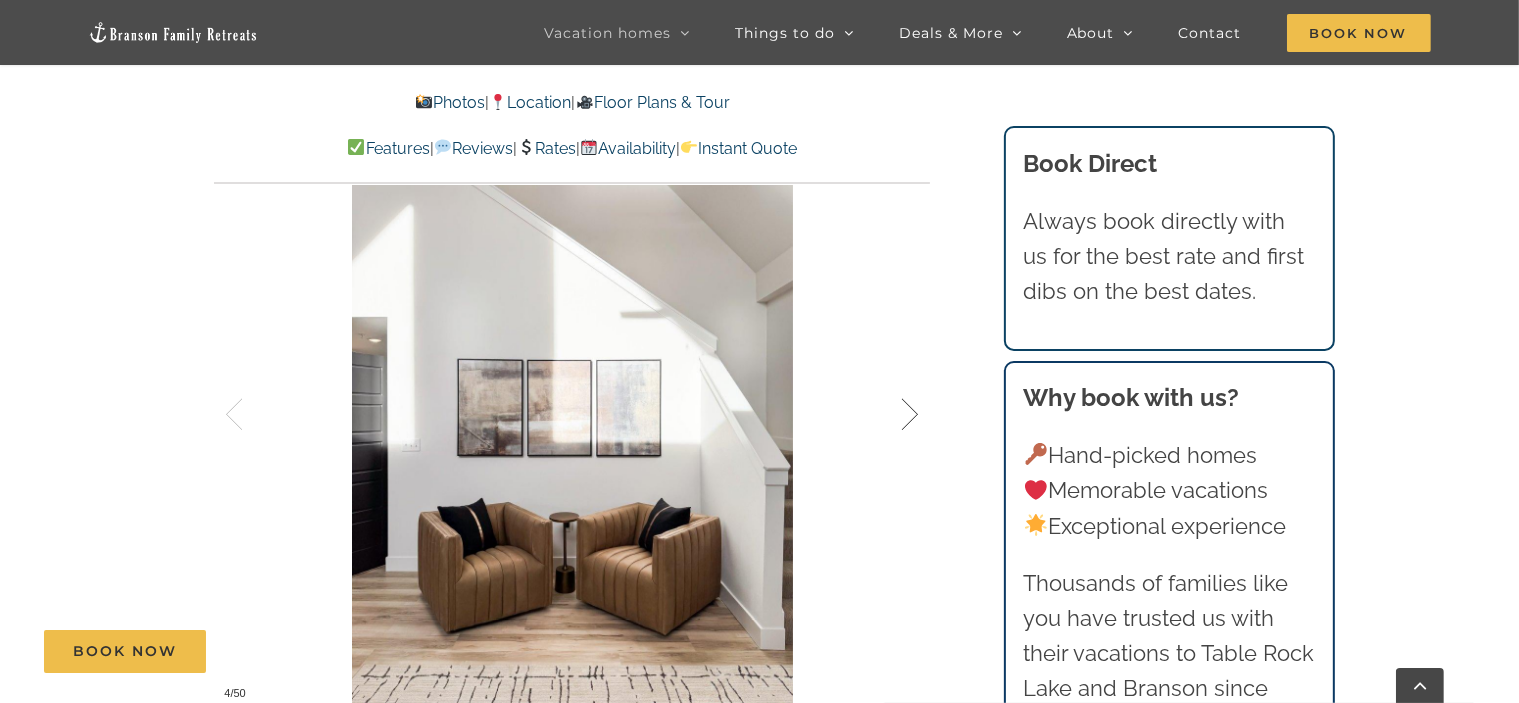 click at bounding box center [889, 415] 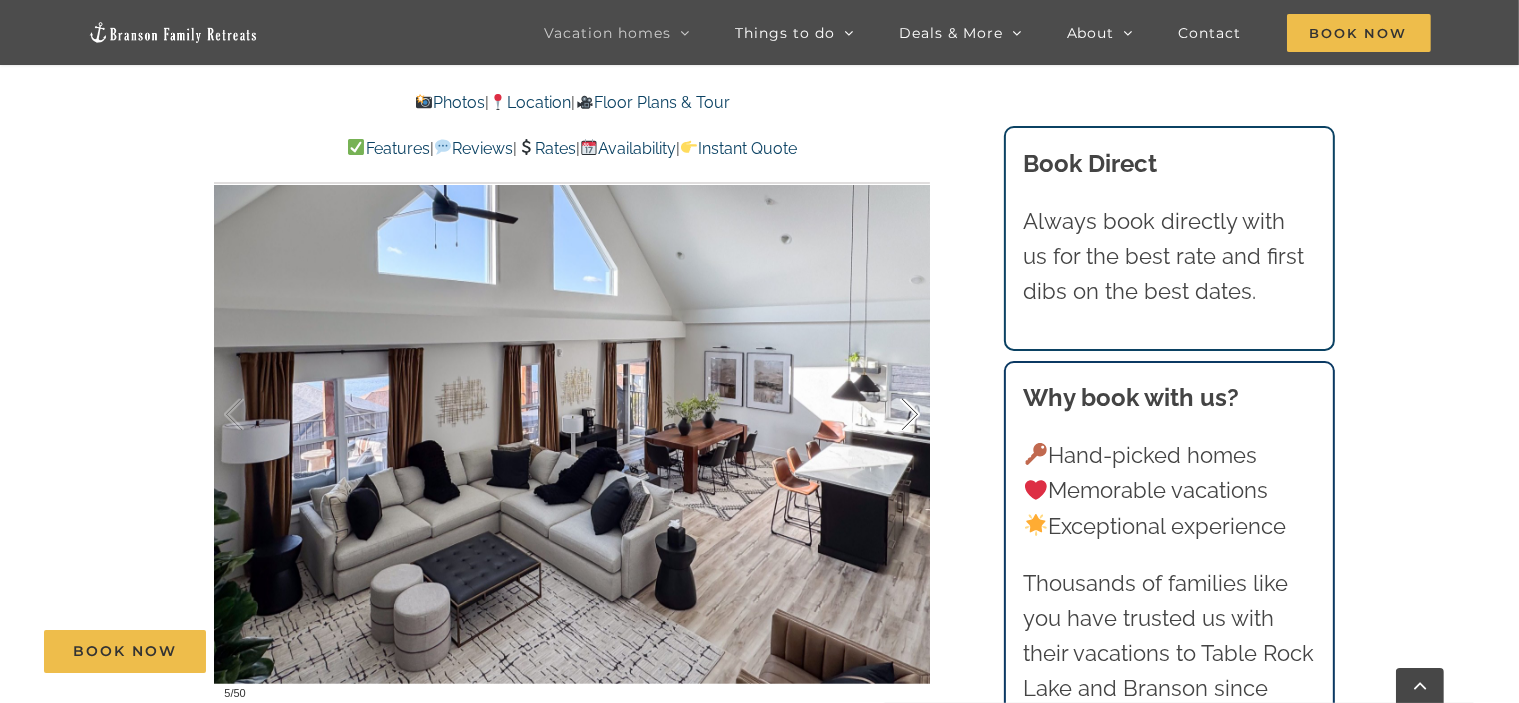 click at bounding box center (889, 415) 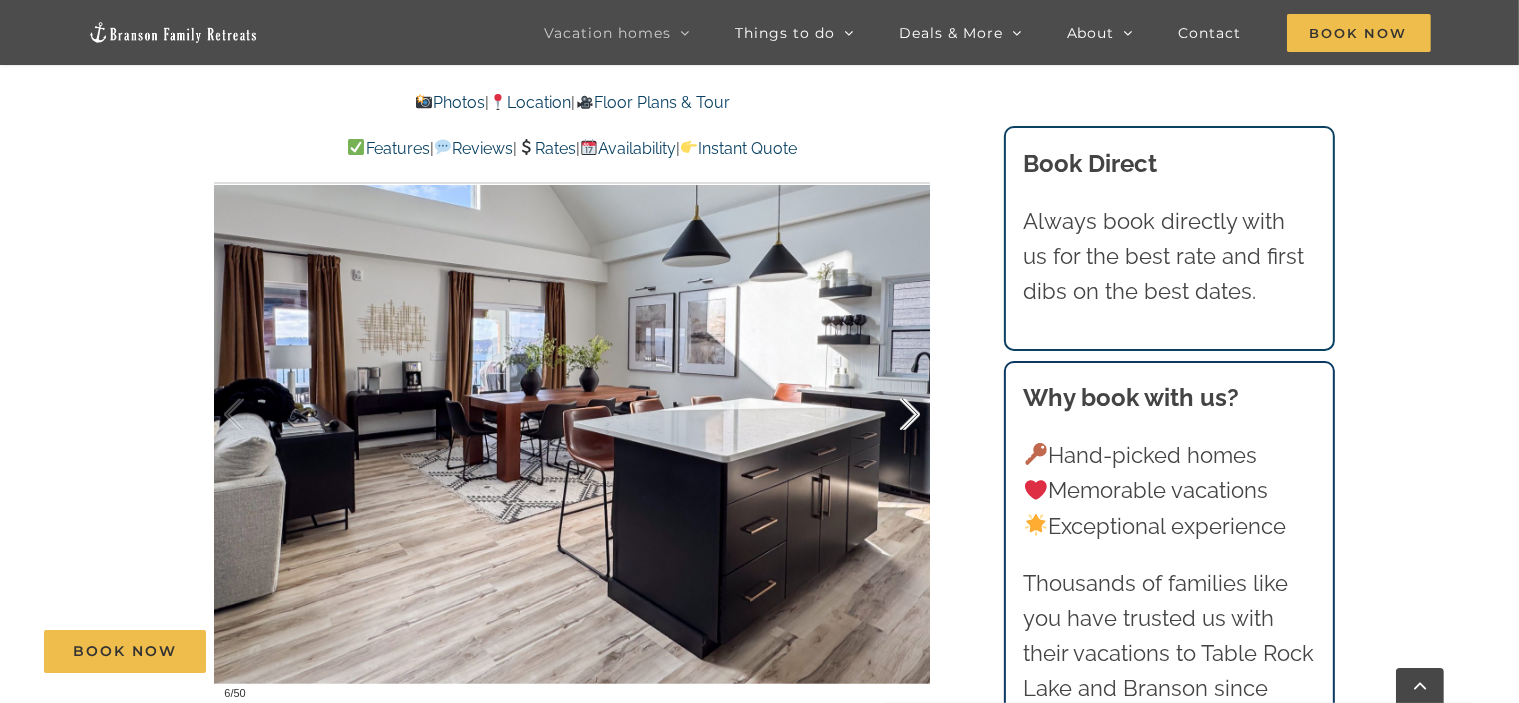 click at bounding box center (889, 415) 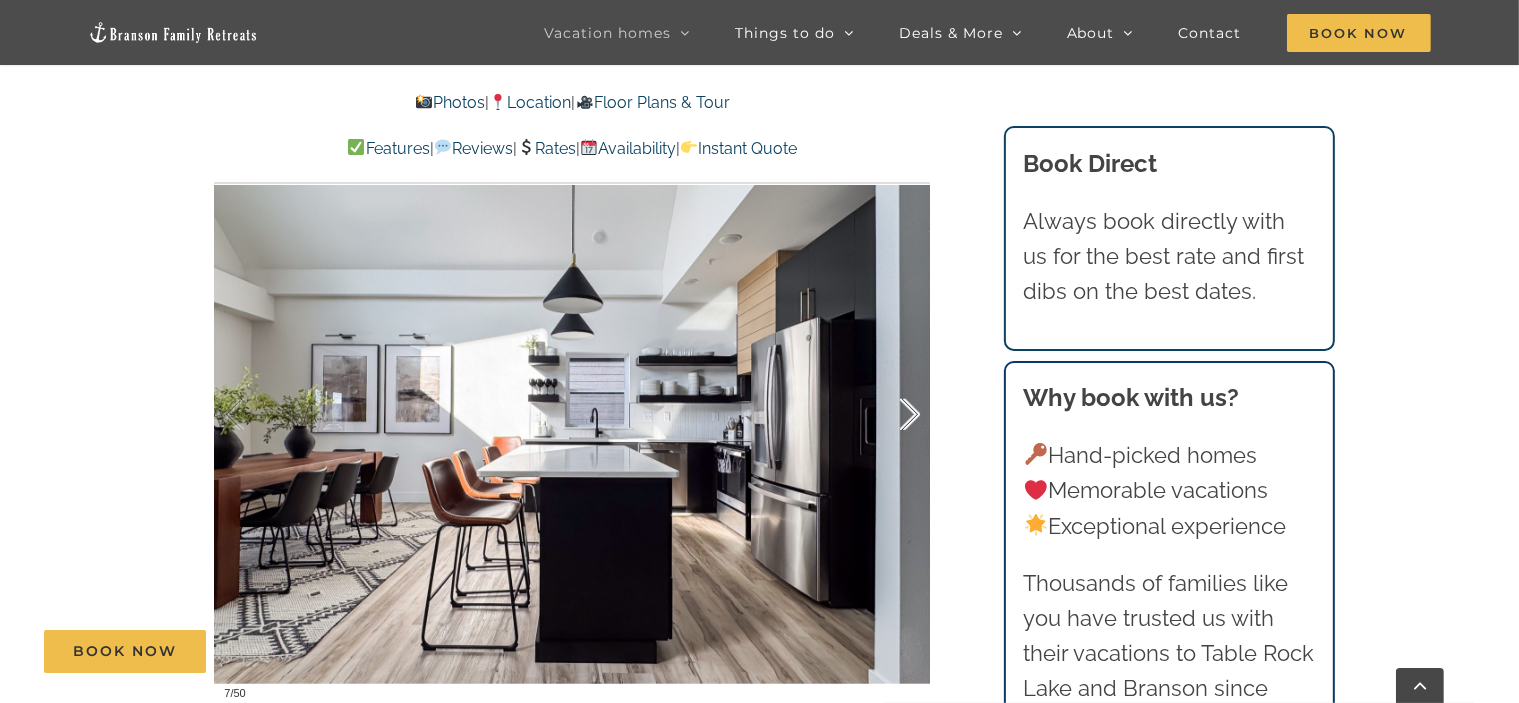 click at bounding box center (889, 415) 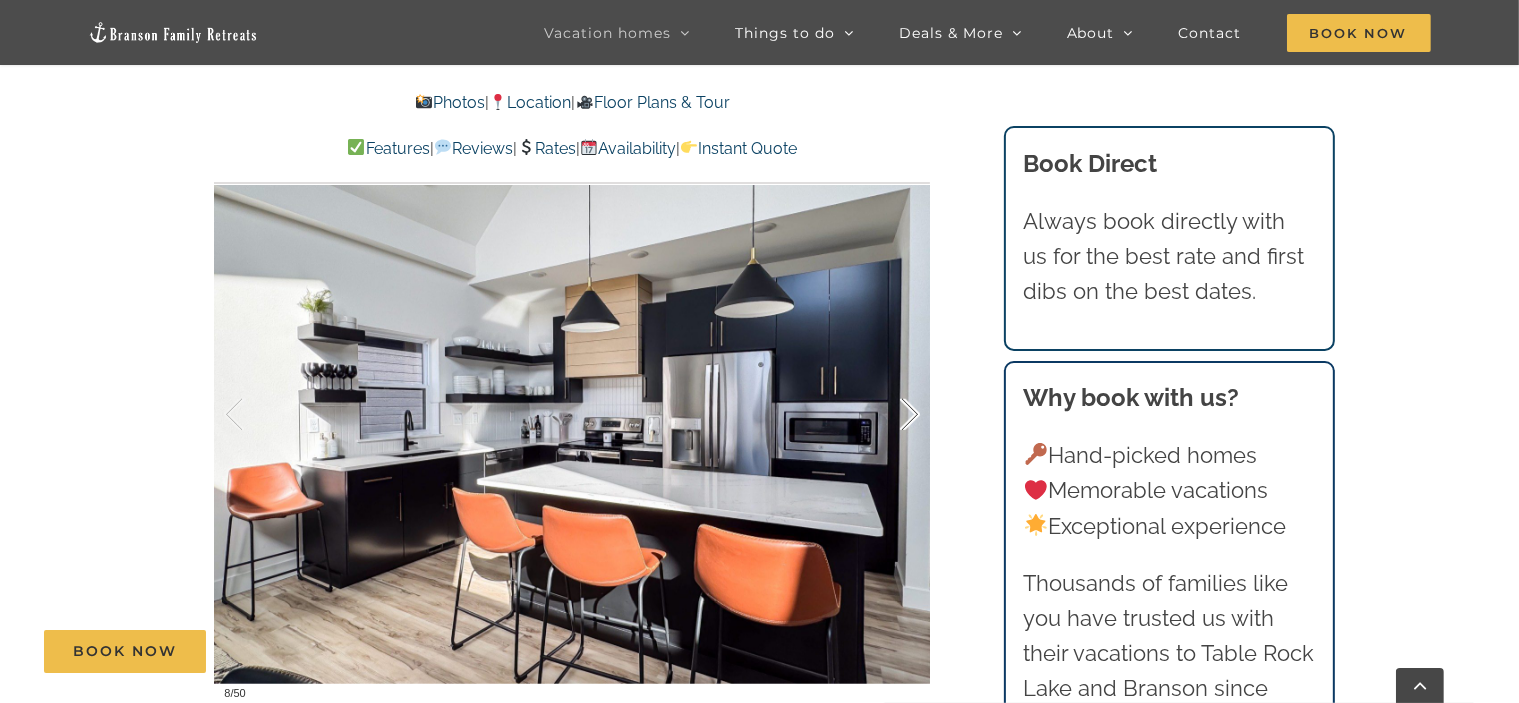 click at bounding box center (889, 415) 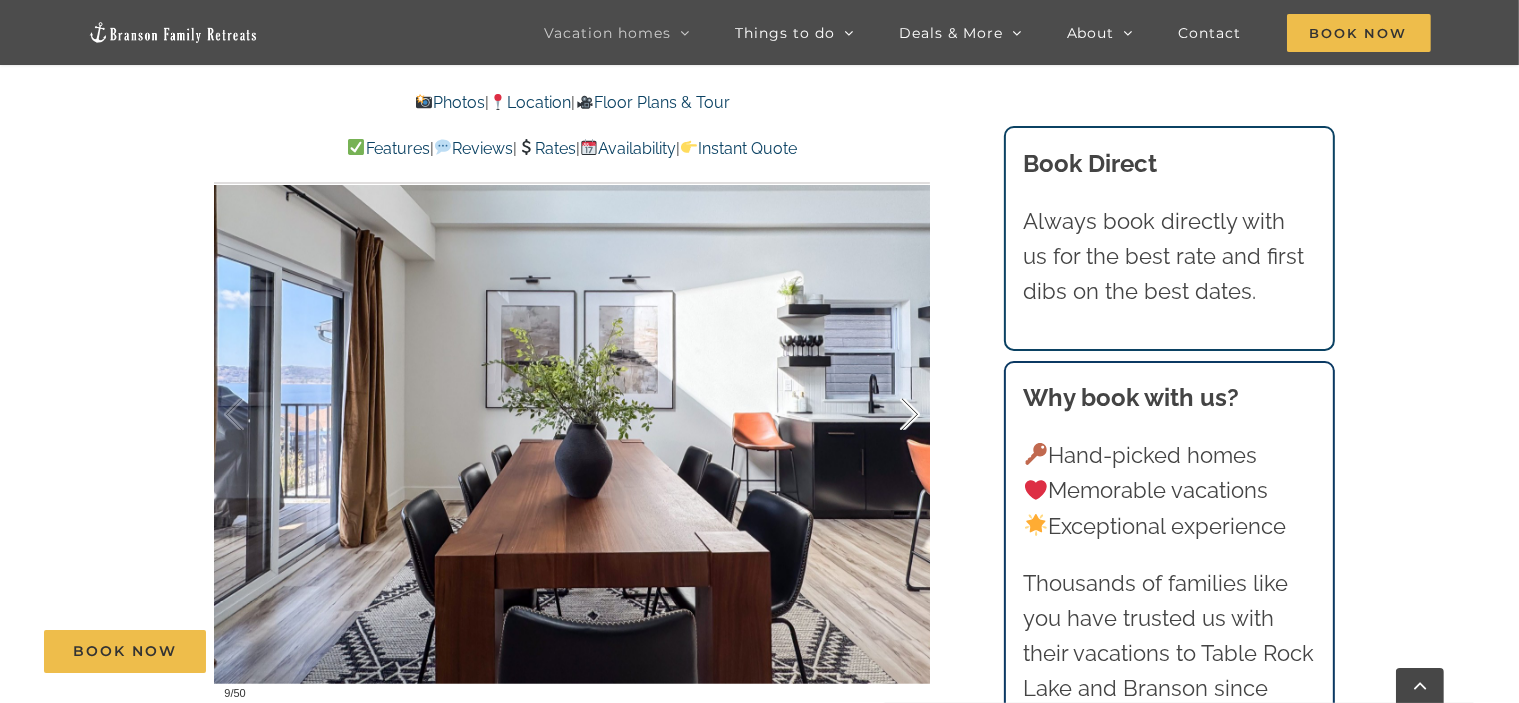 click at bounding box center (889, 415) 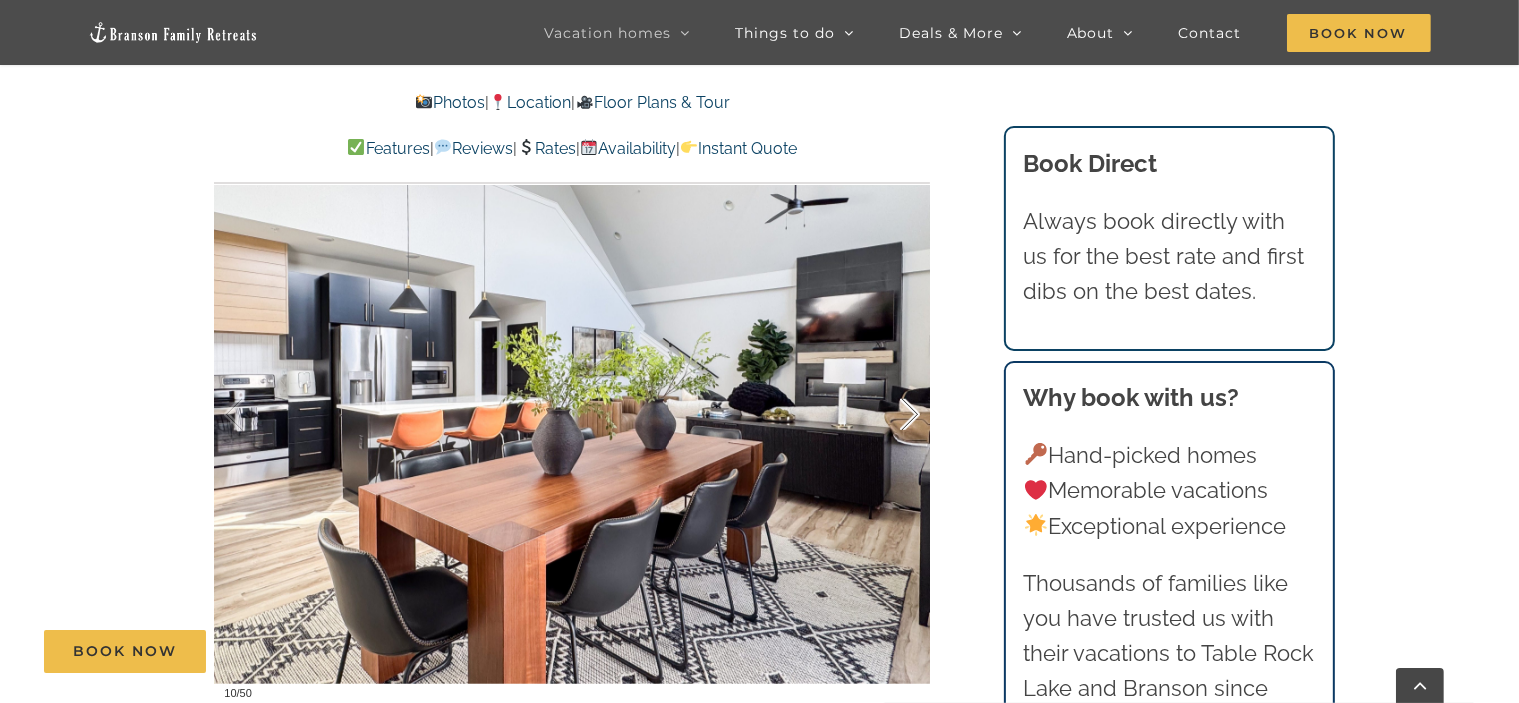 click at bounding box center (889, 415) 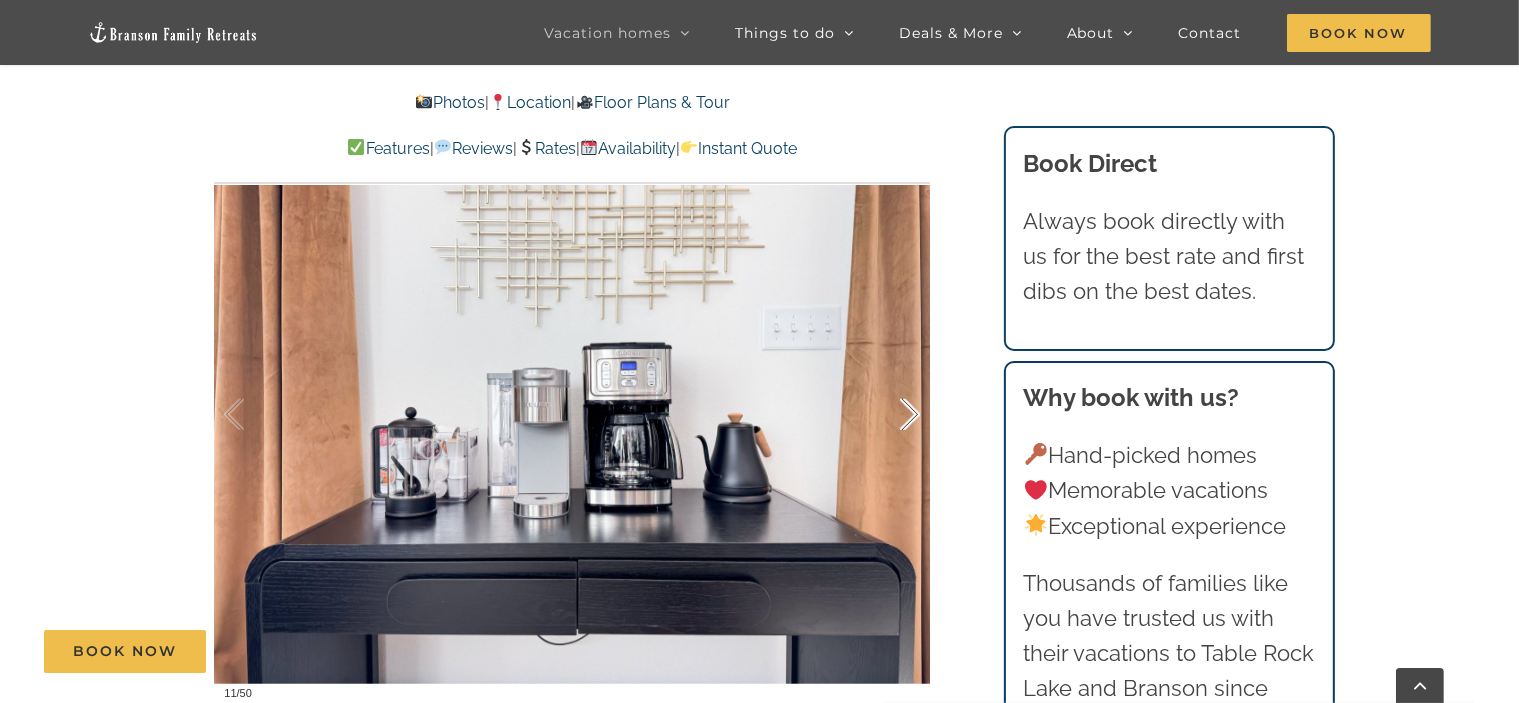 click at bounding box center [889, 415] 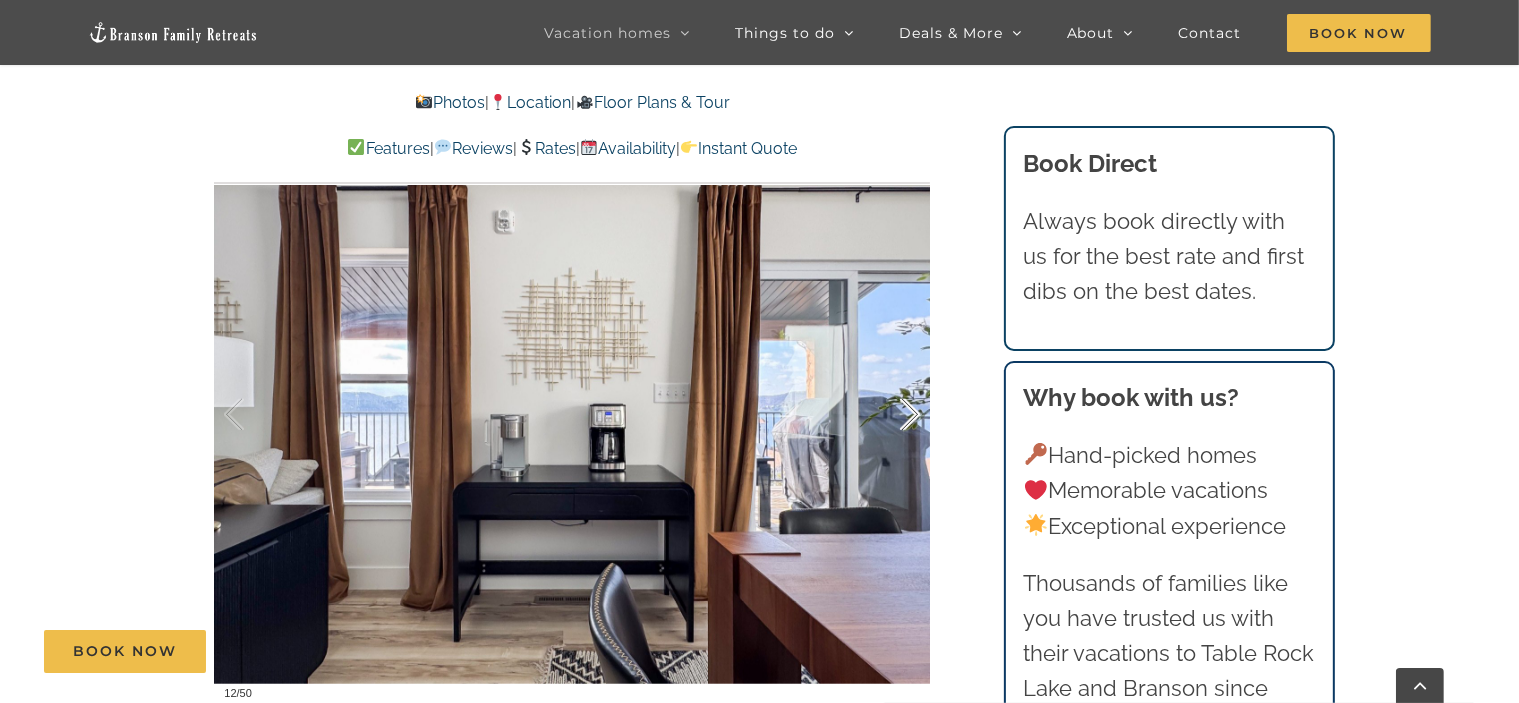 click at bounding box center [889, 415] 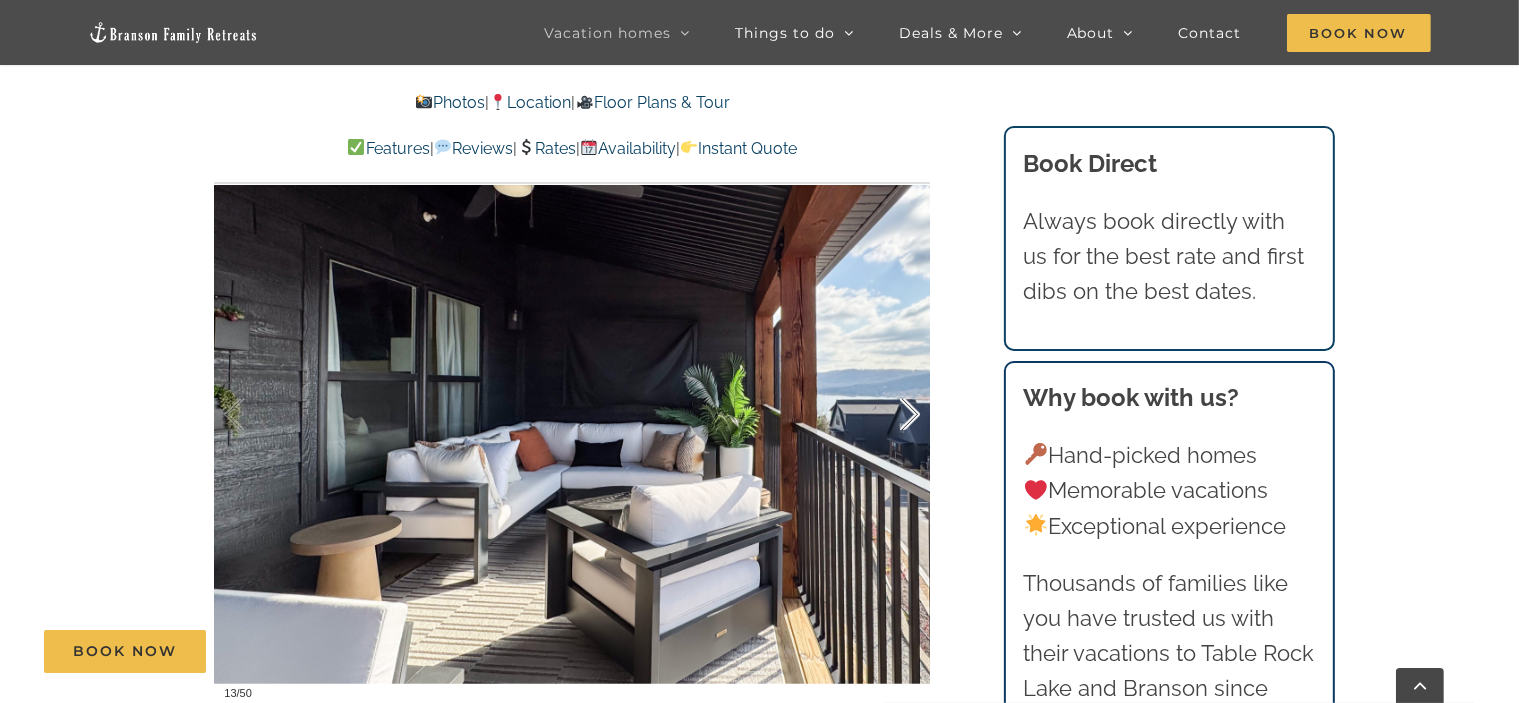 click at bounding box center (889, 415) 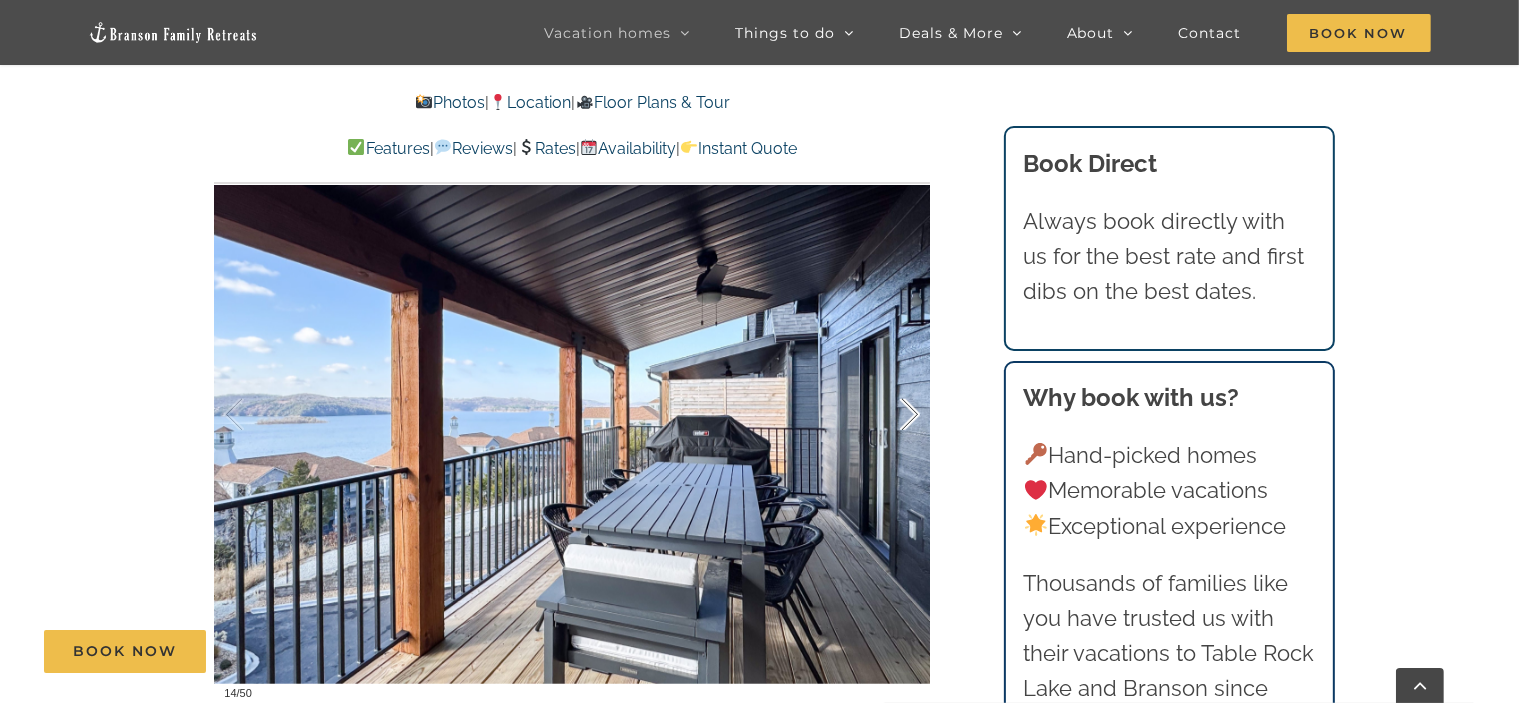 click at bounding box center [889, 415] 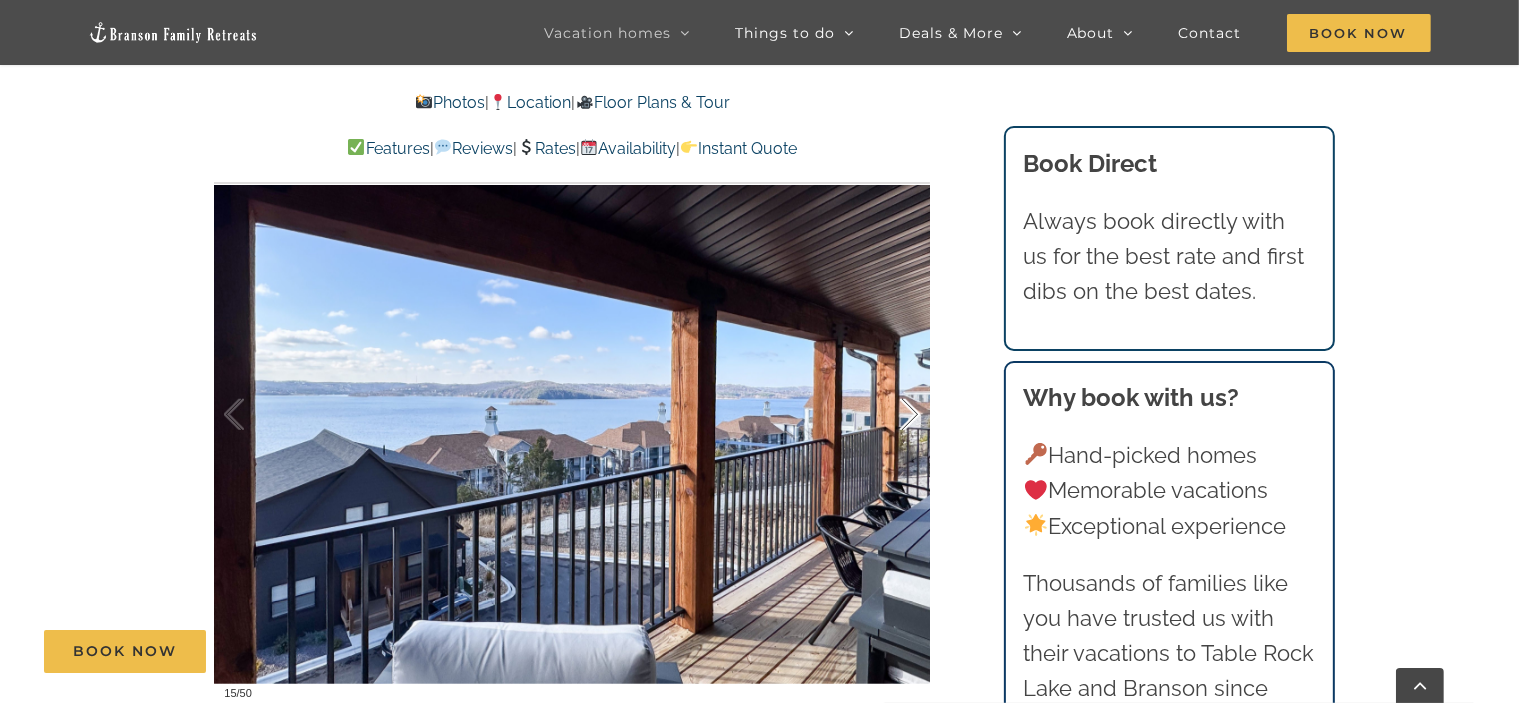 click at bounding box center [889, 415] 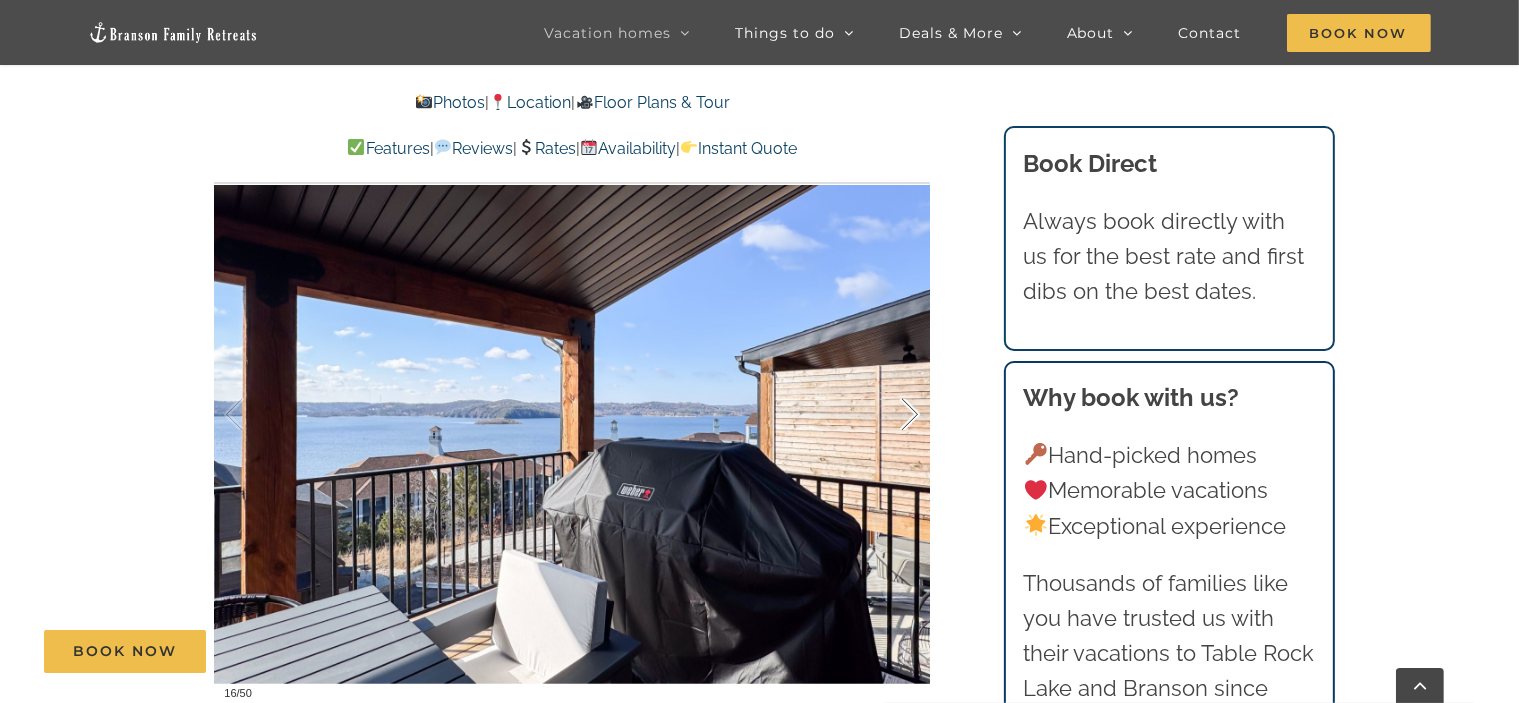 click at bounding box center [889, 415] 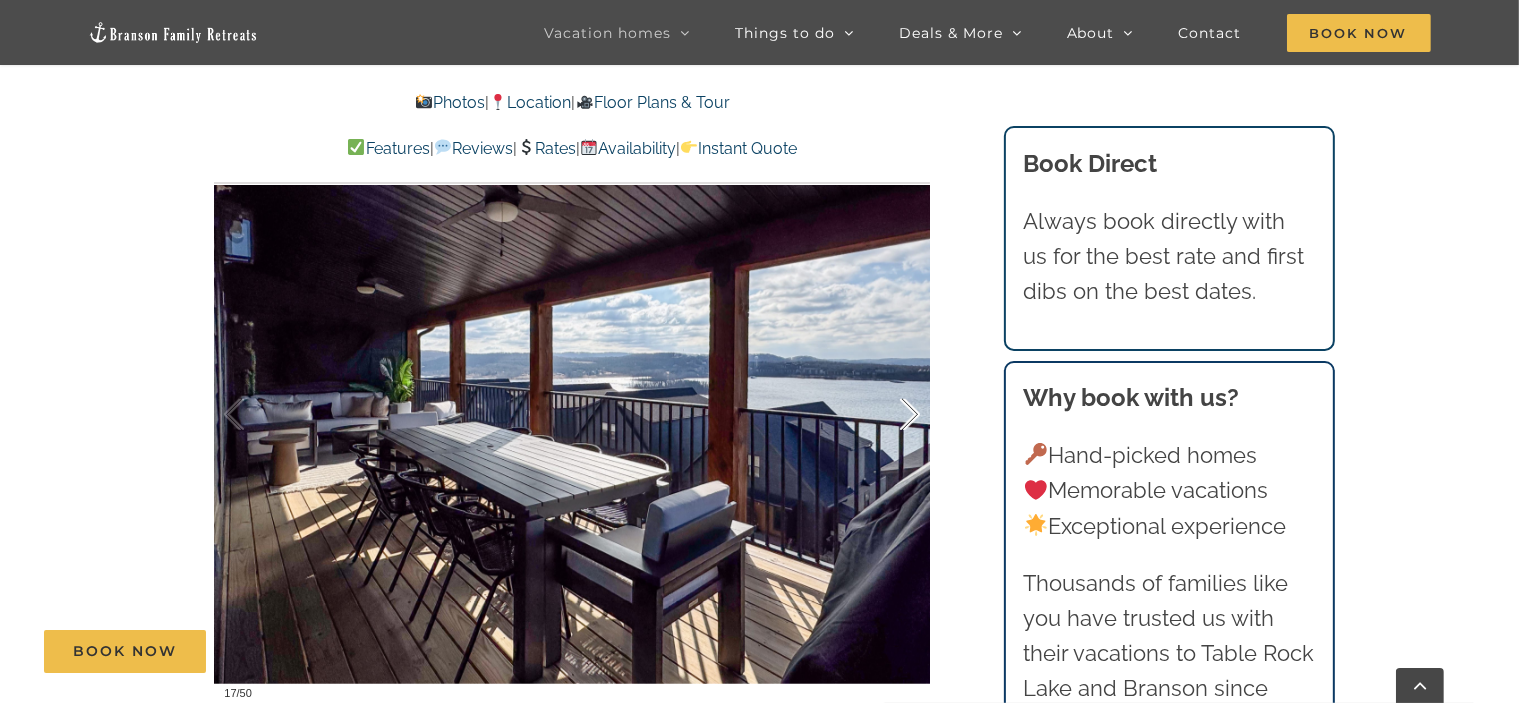 click at bounding box center [889, 415] 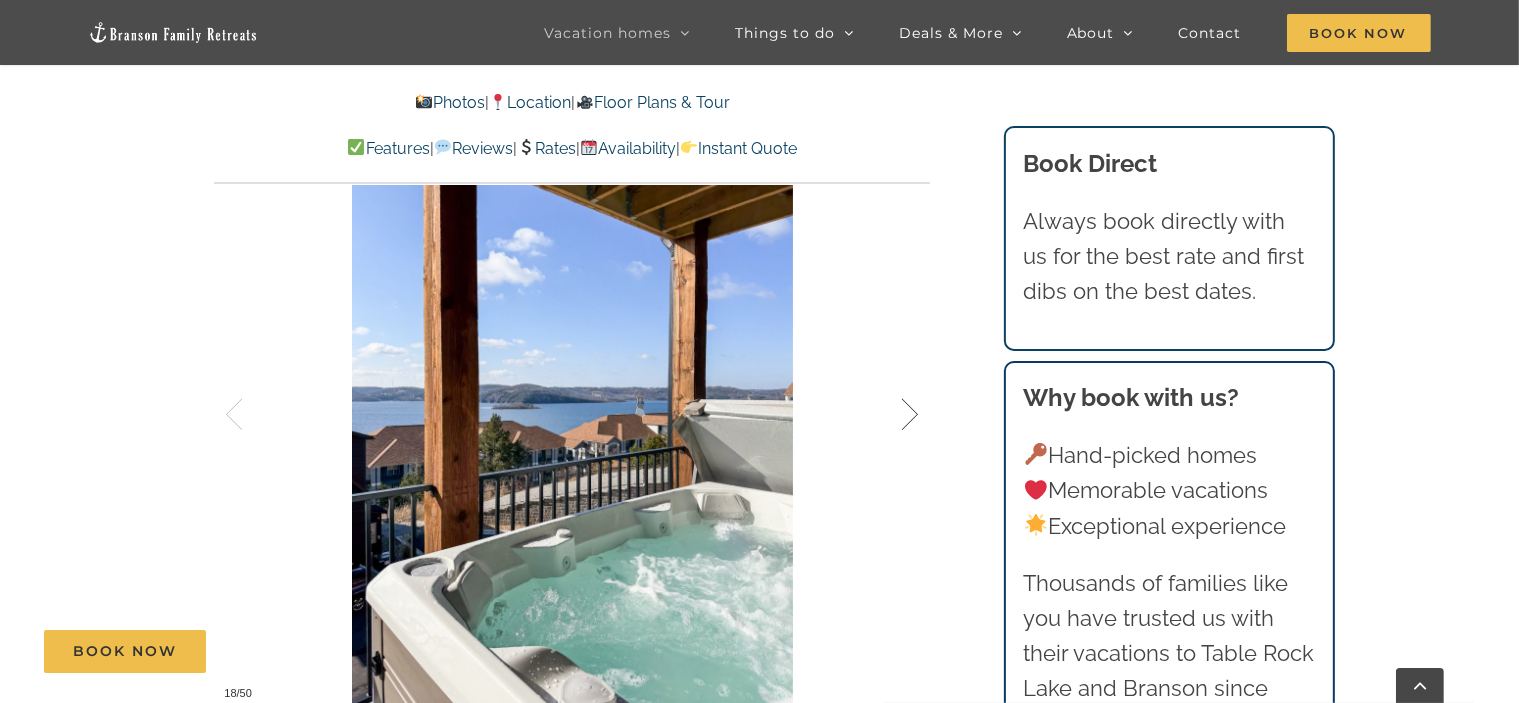 click at bounding box center (889, 415) 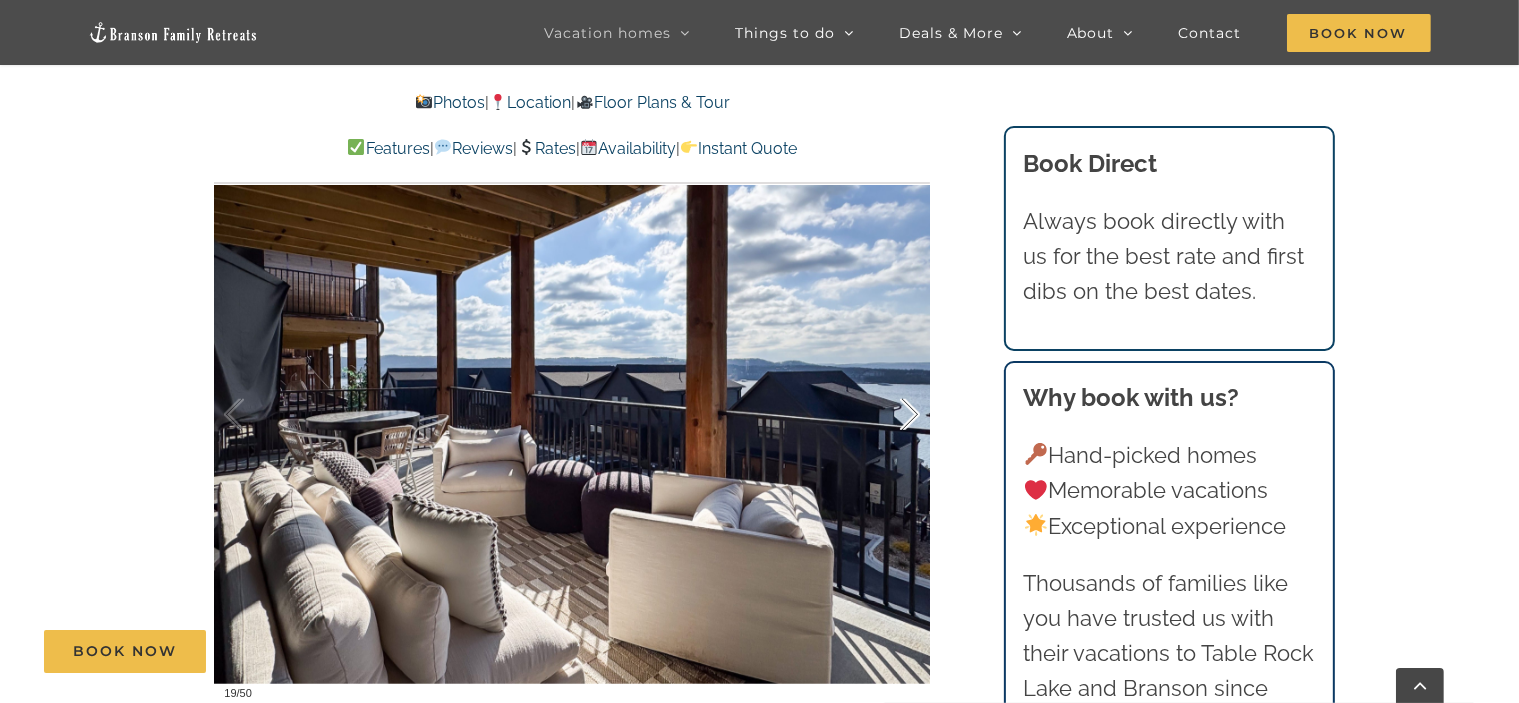 click at bounding box center [889, 415] 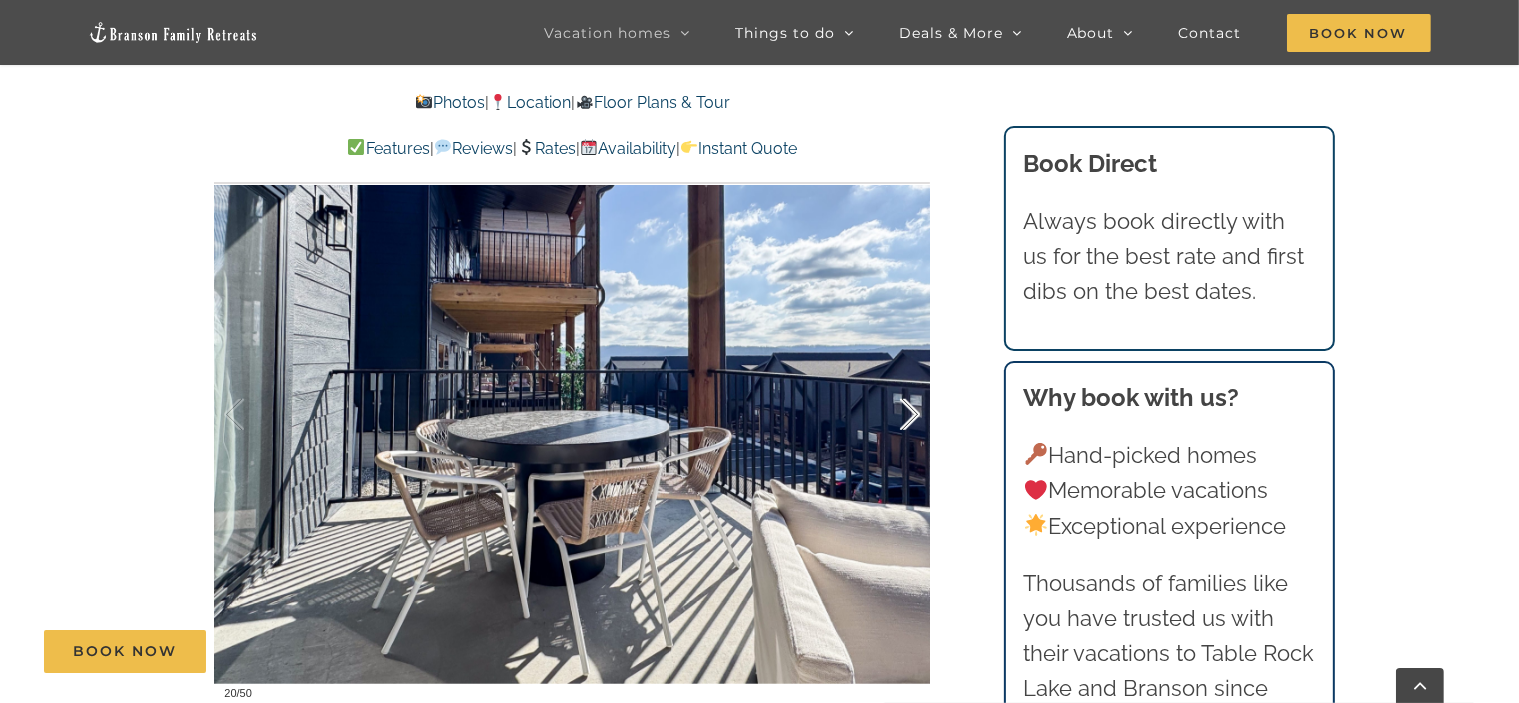 click at bounding box center (889, 415) 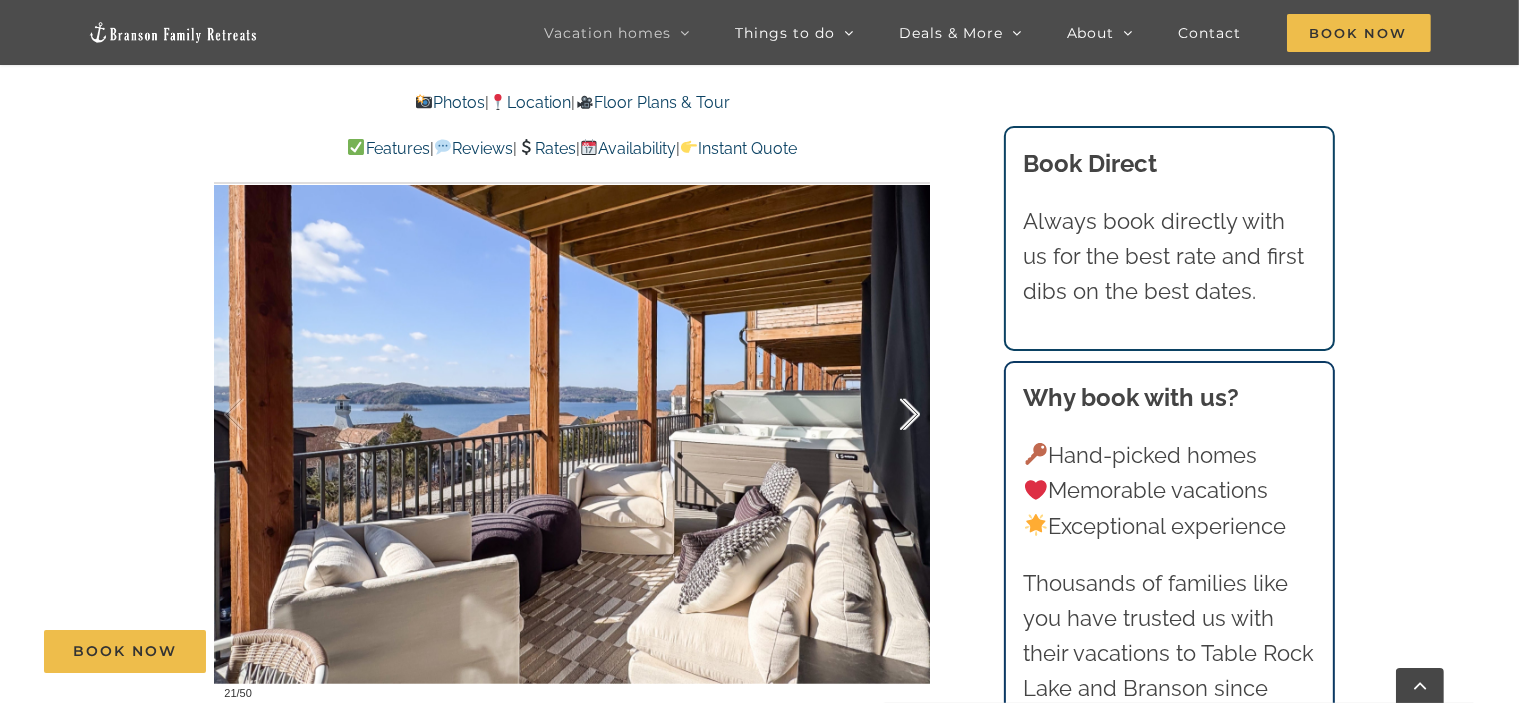 click at bounding box center (889, 415) 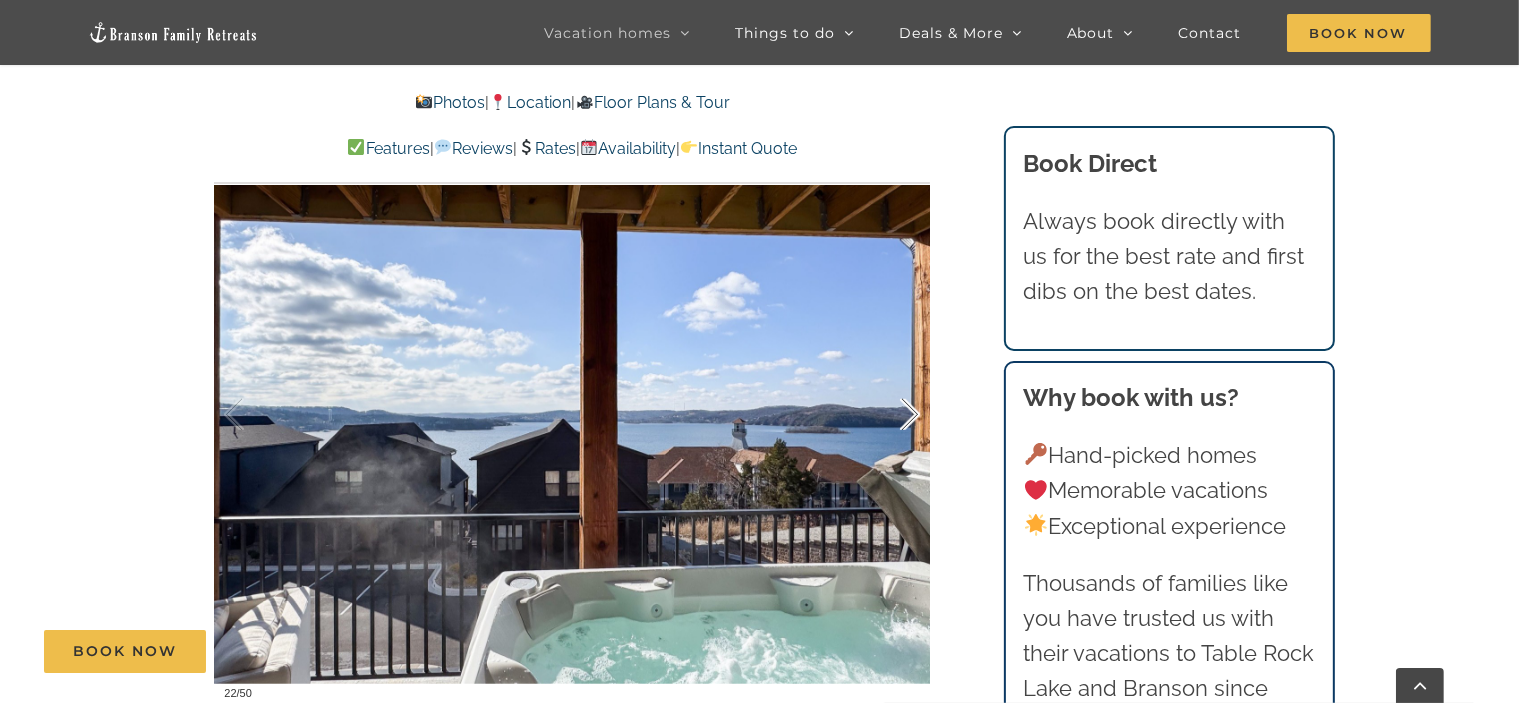 click at bounding box center [889, 415] 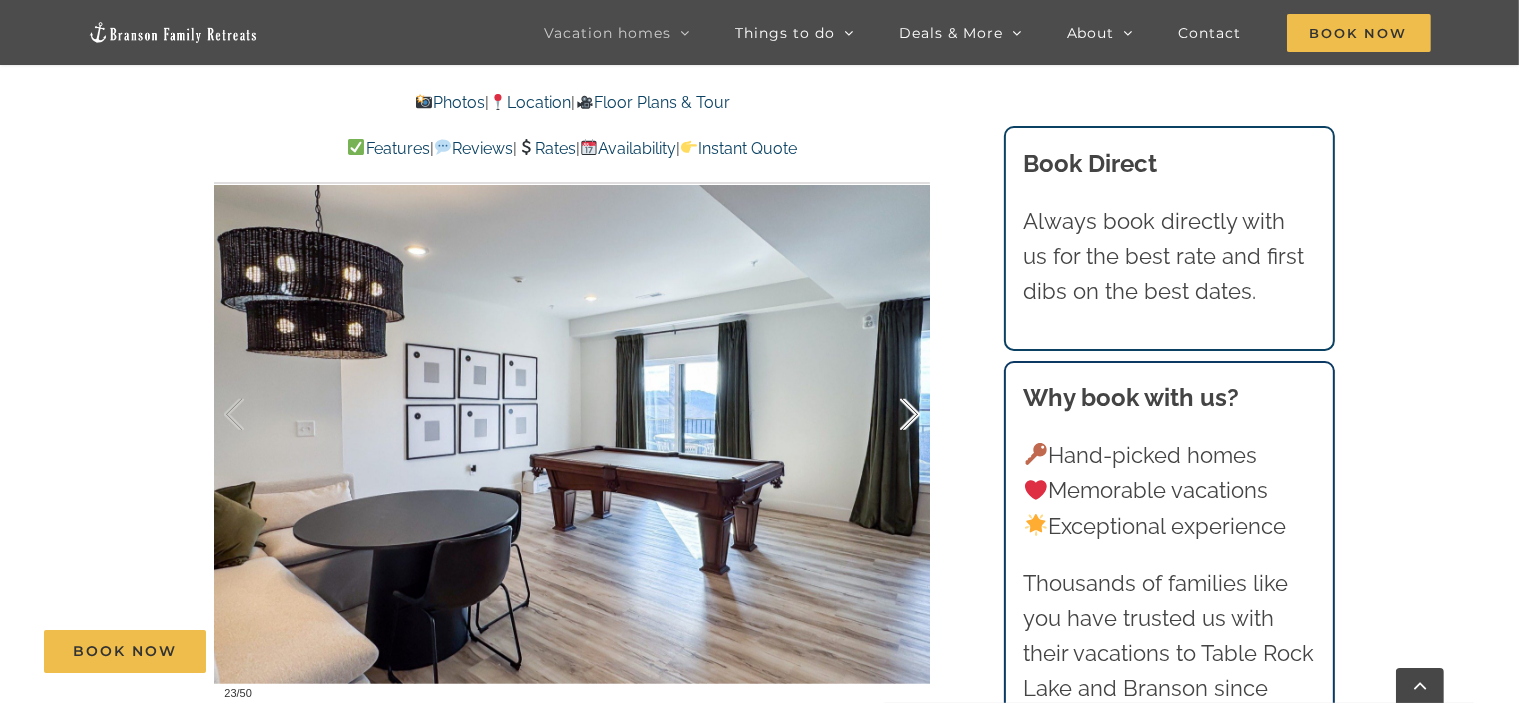 click at bounding box center (889, 415) 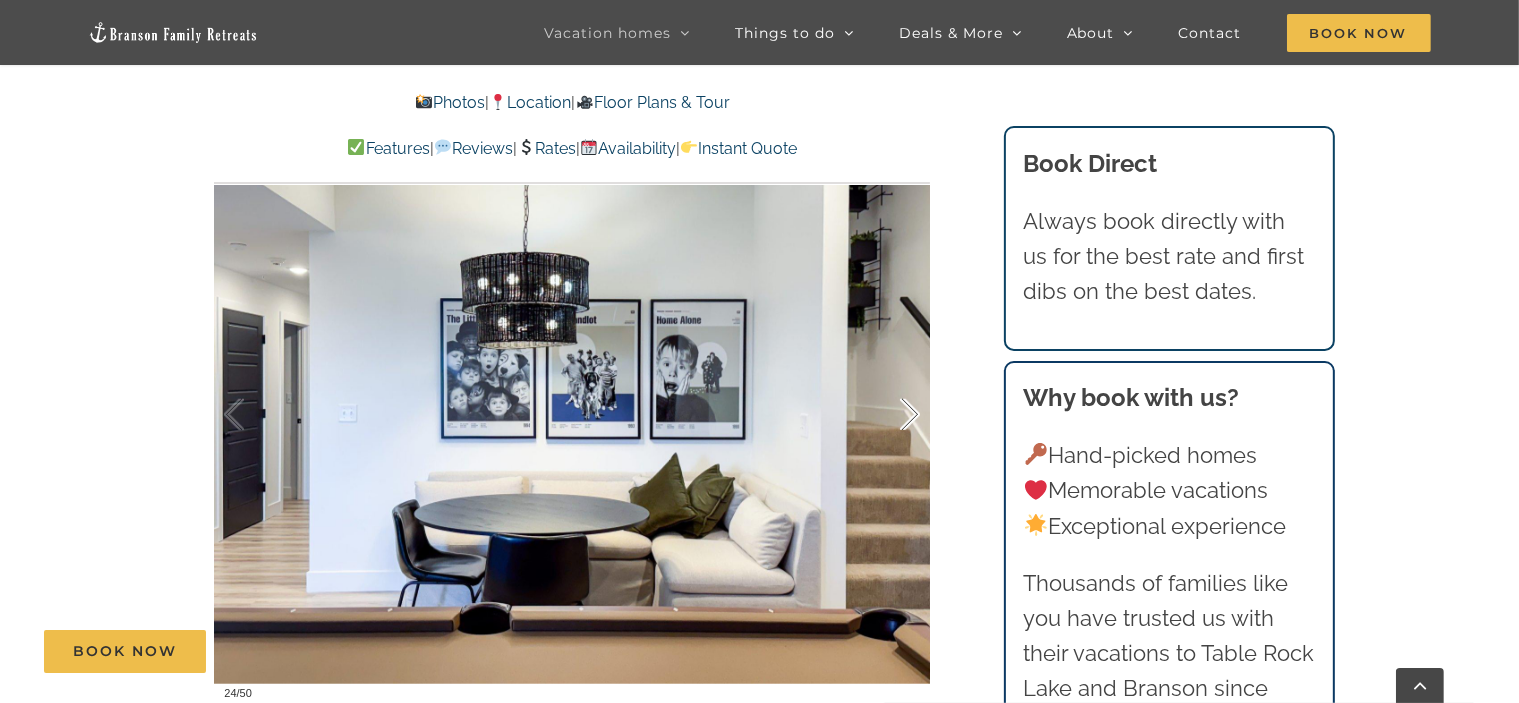 click at bounding box center (889, 415) 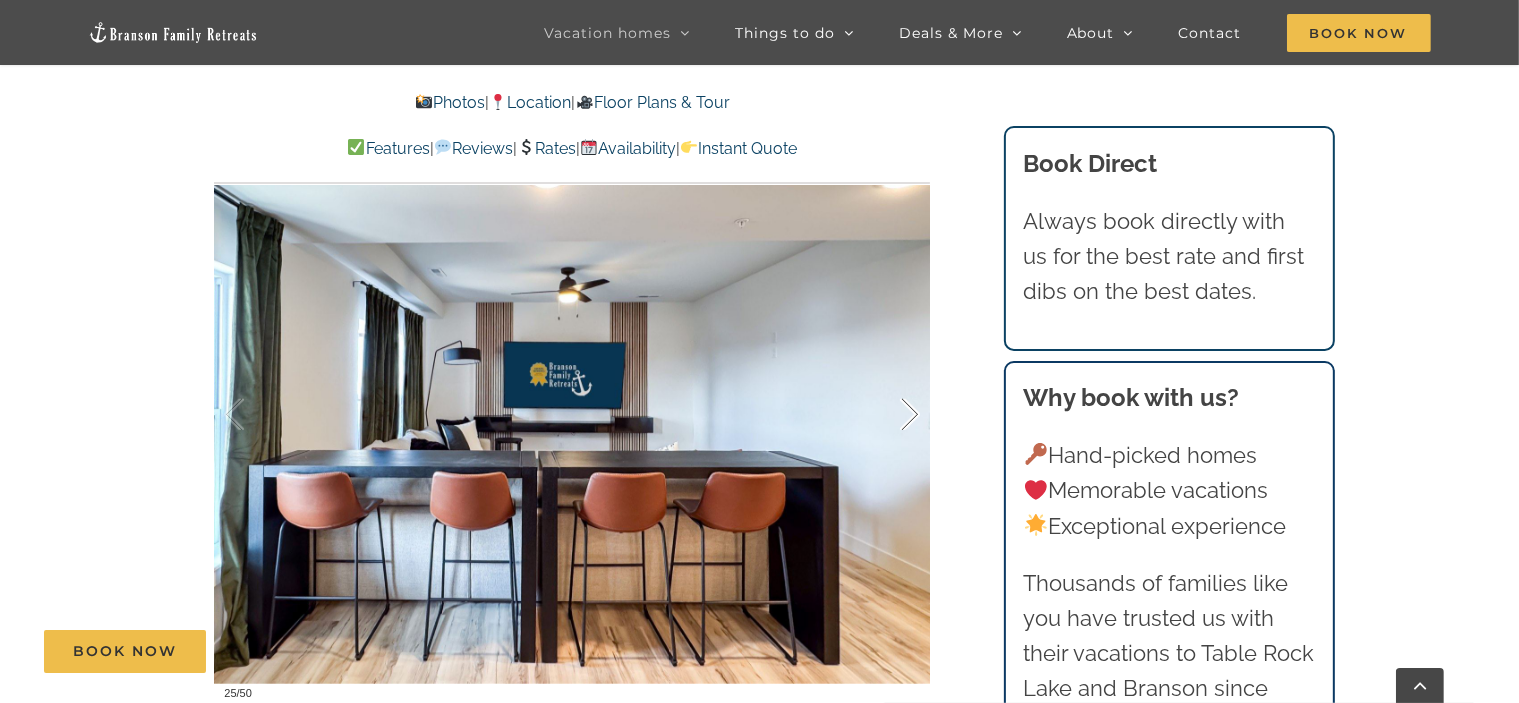 click at bounding box center [889, 415] 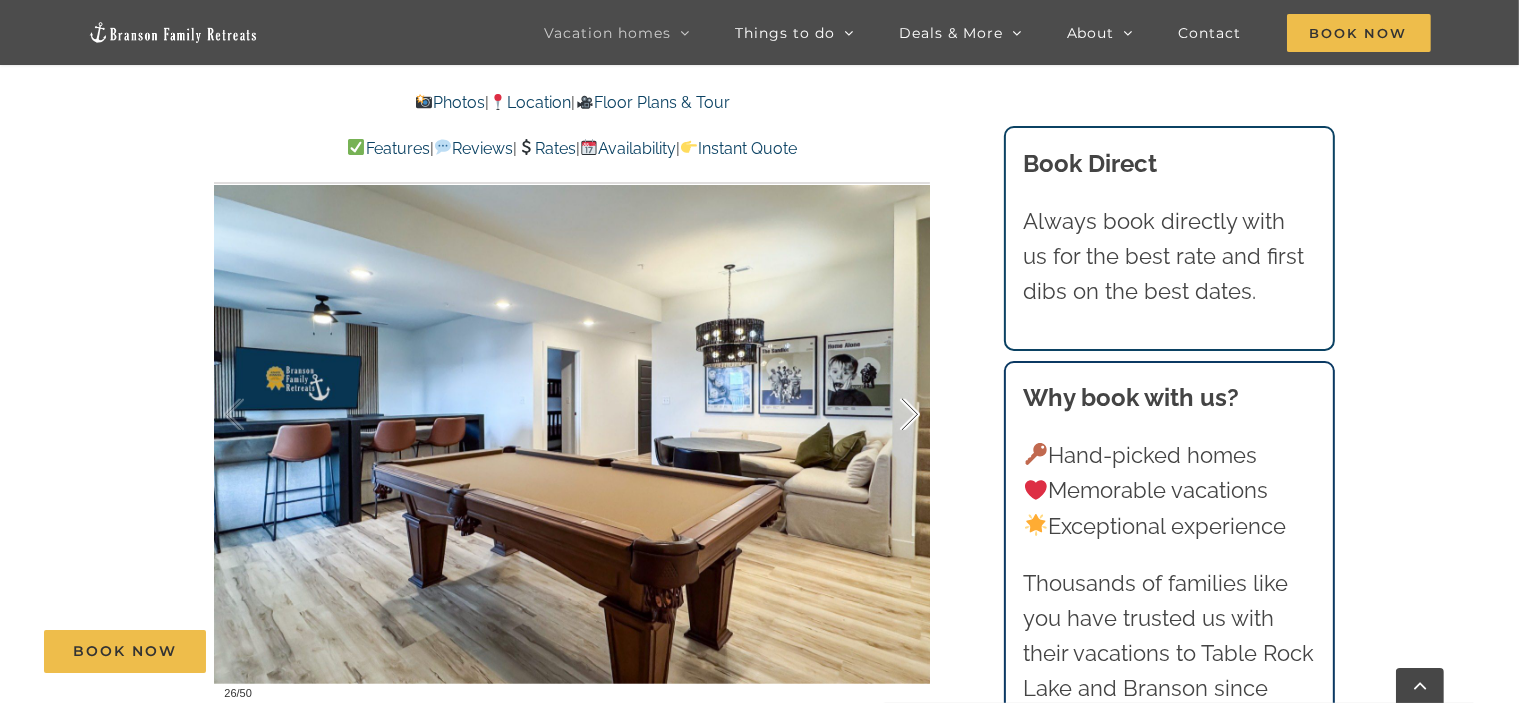 click at bounding box center (889, 415) 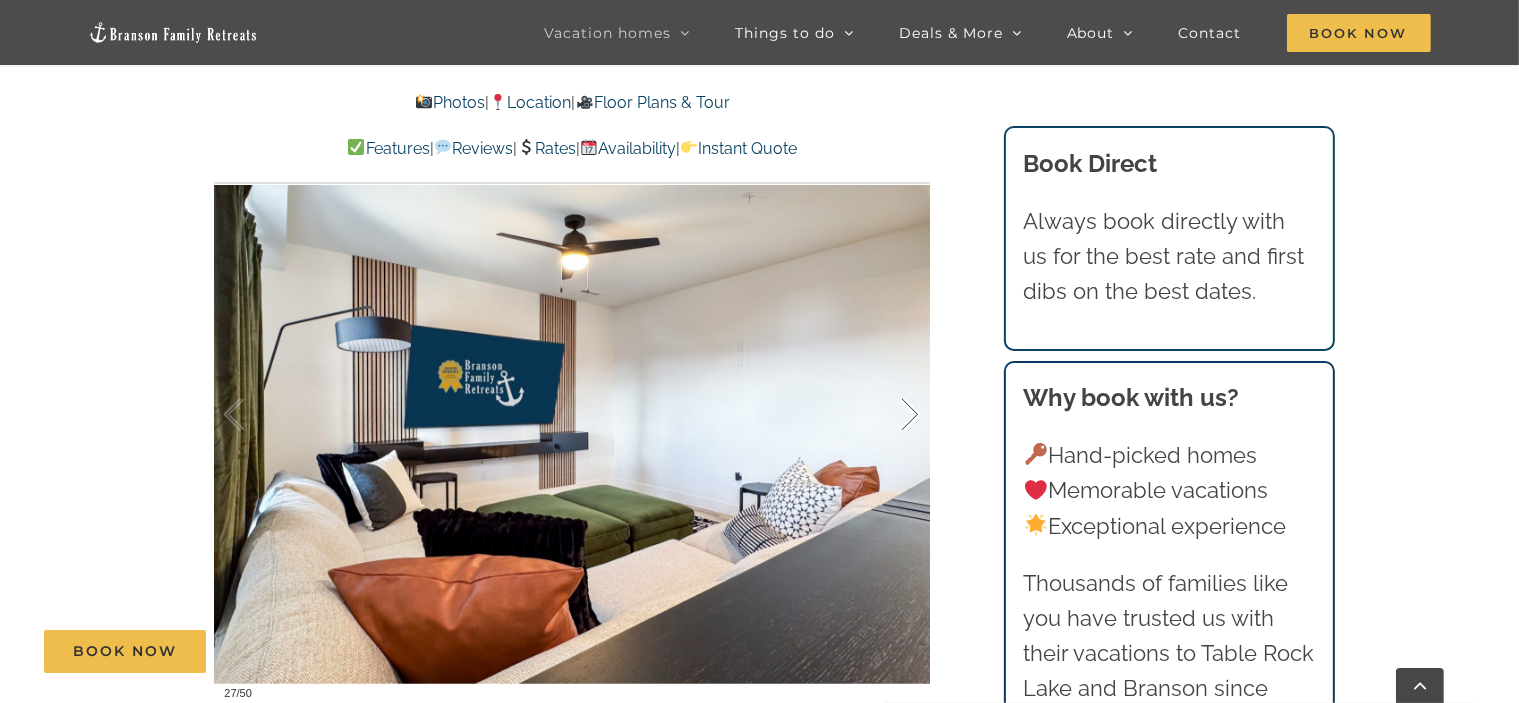 click at bounding box center [889, 415] 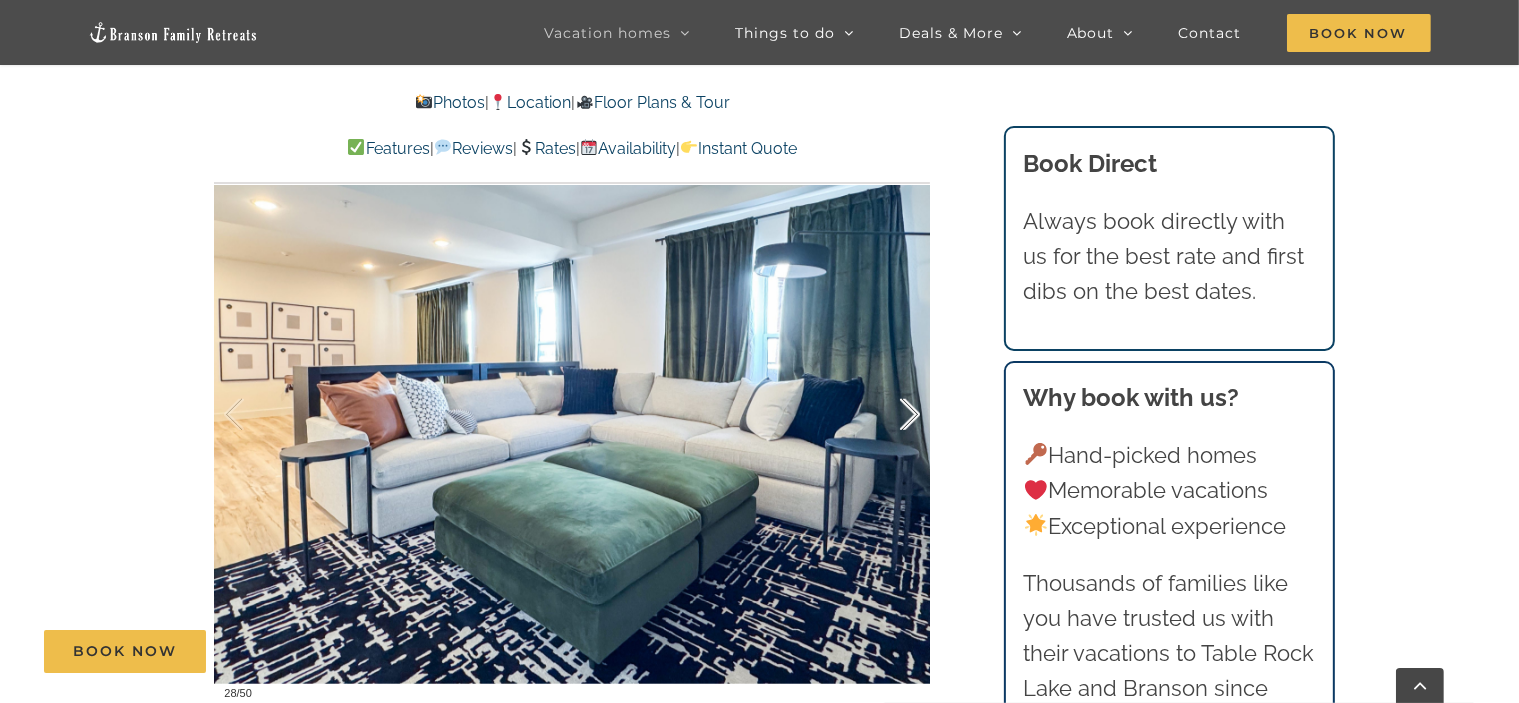 click at bounding box center [889, 415] 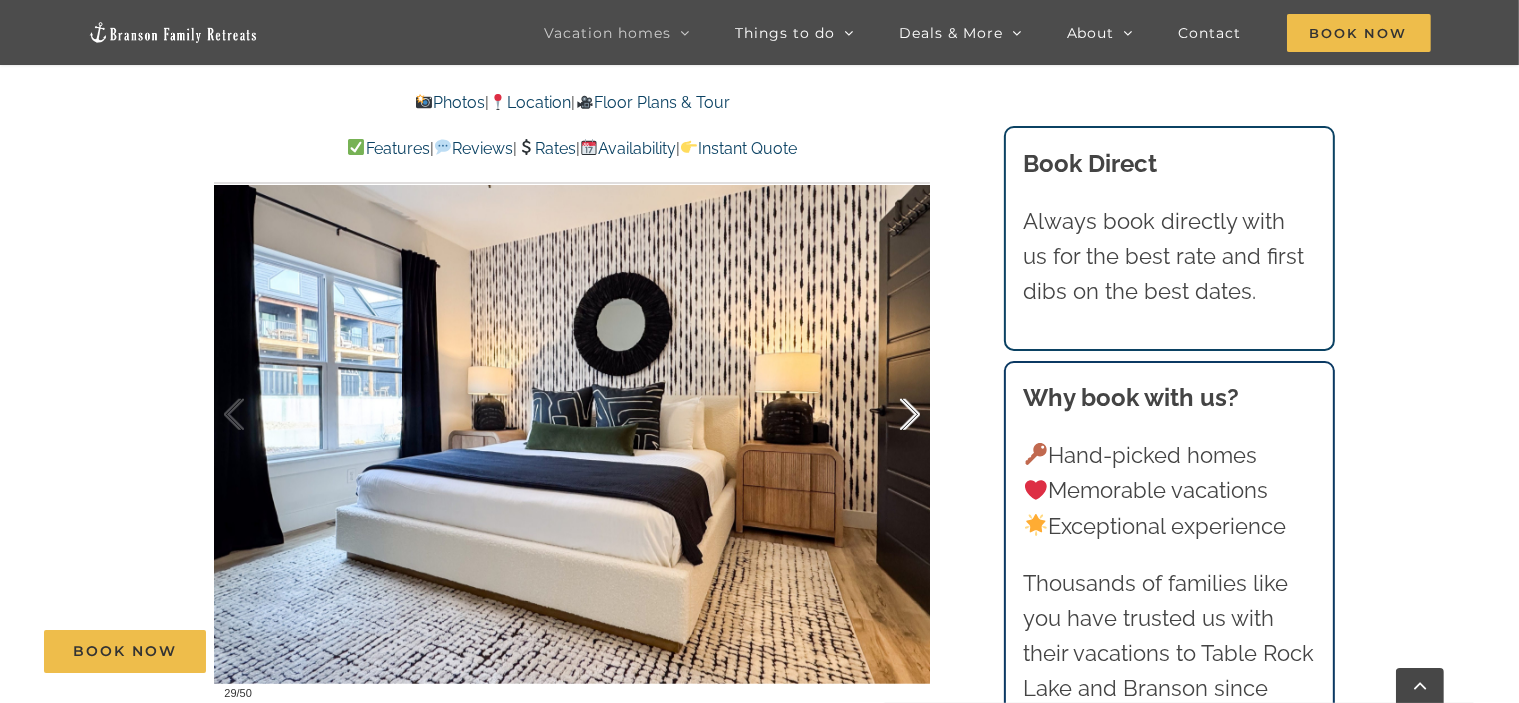 click at bounding box center (889, 415) 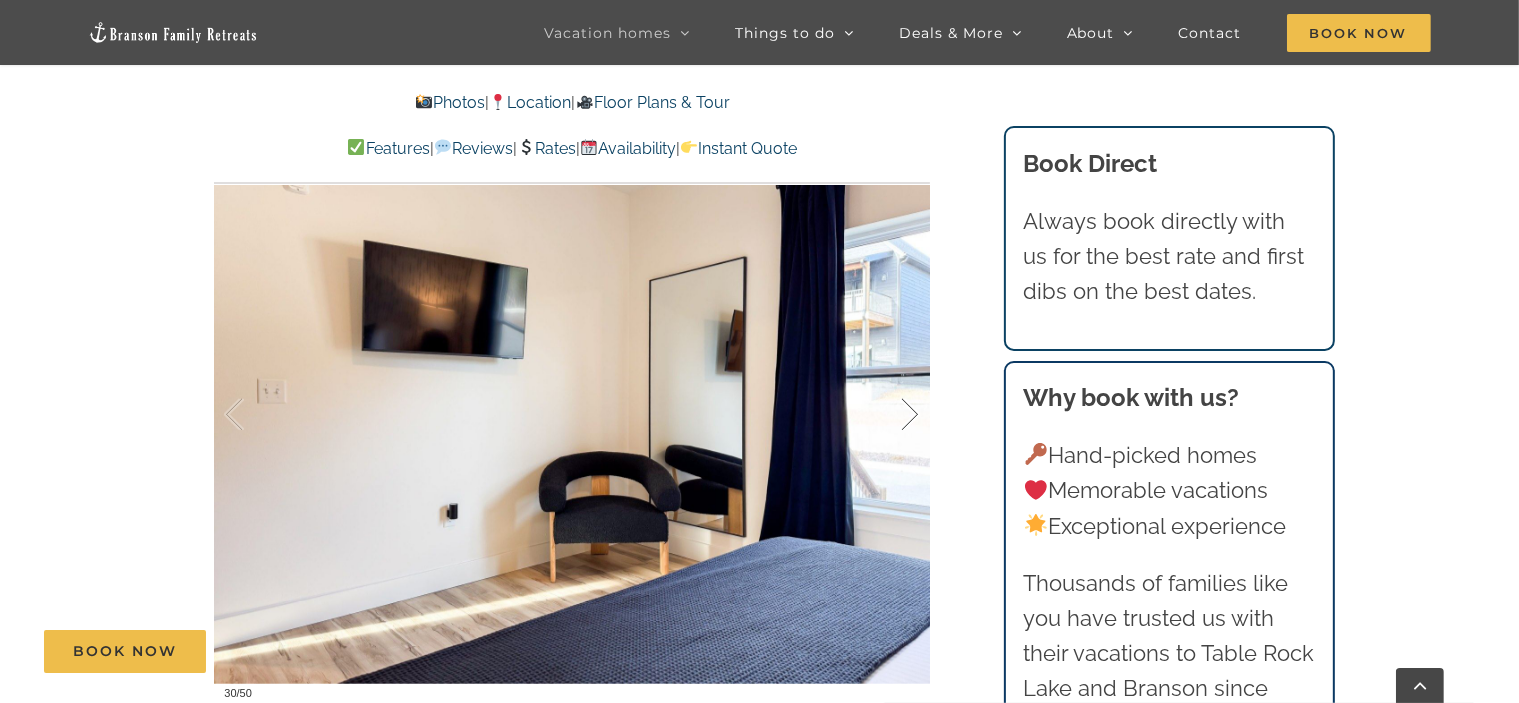click at bounding box center (889, 415) 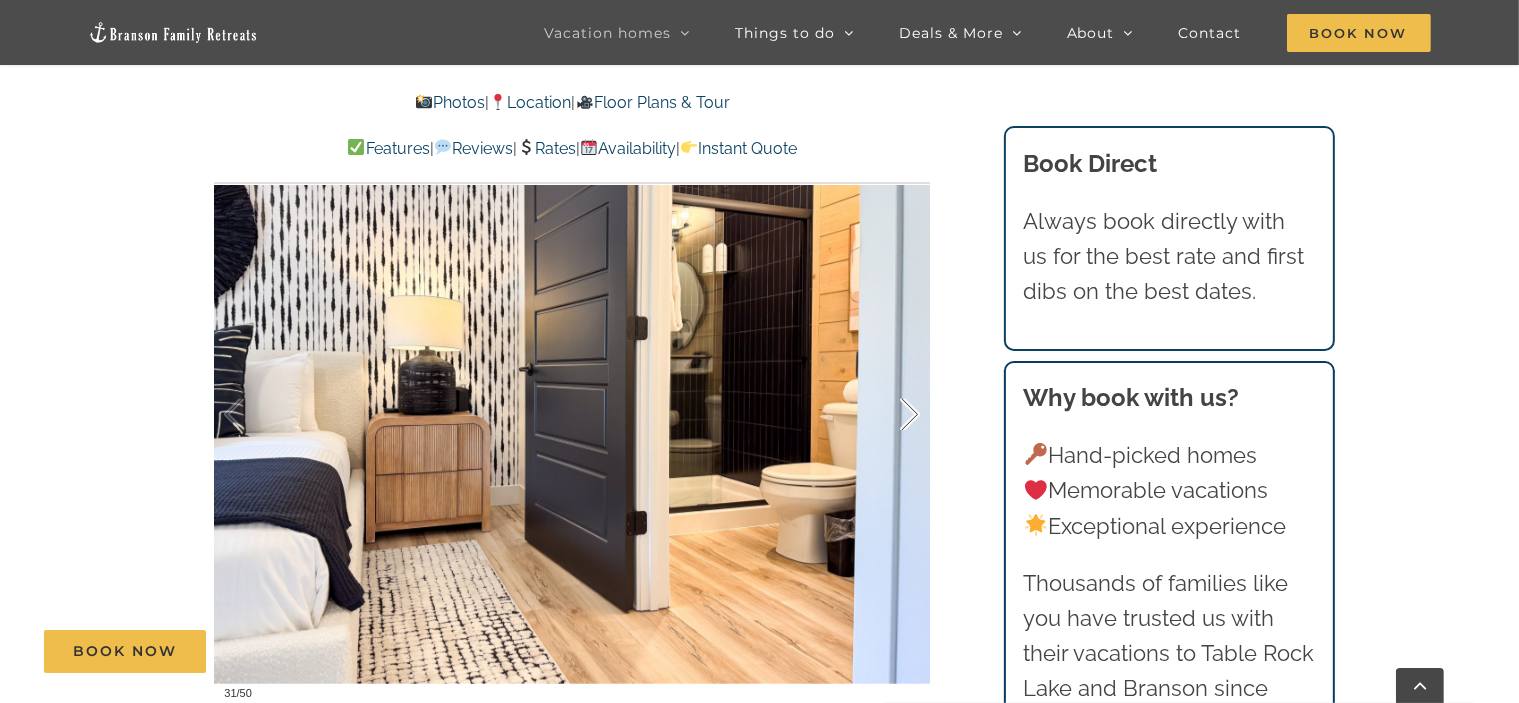 click at bounding box center [889, 415] 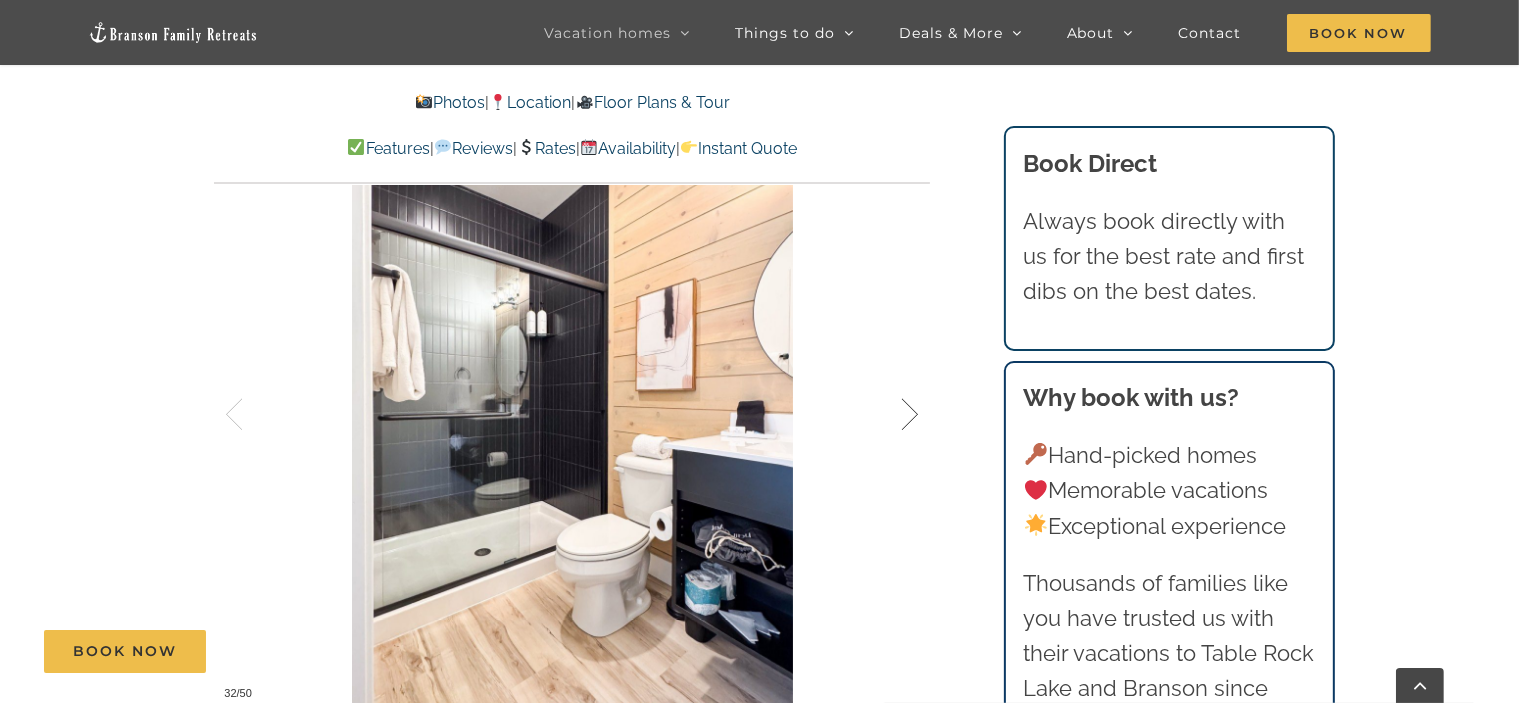 click at bounding box center (889, 415) 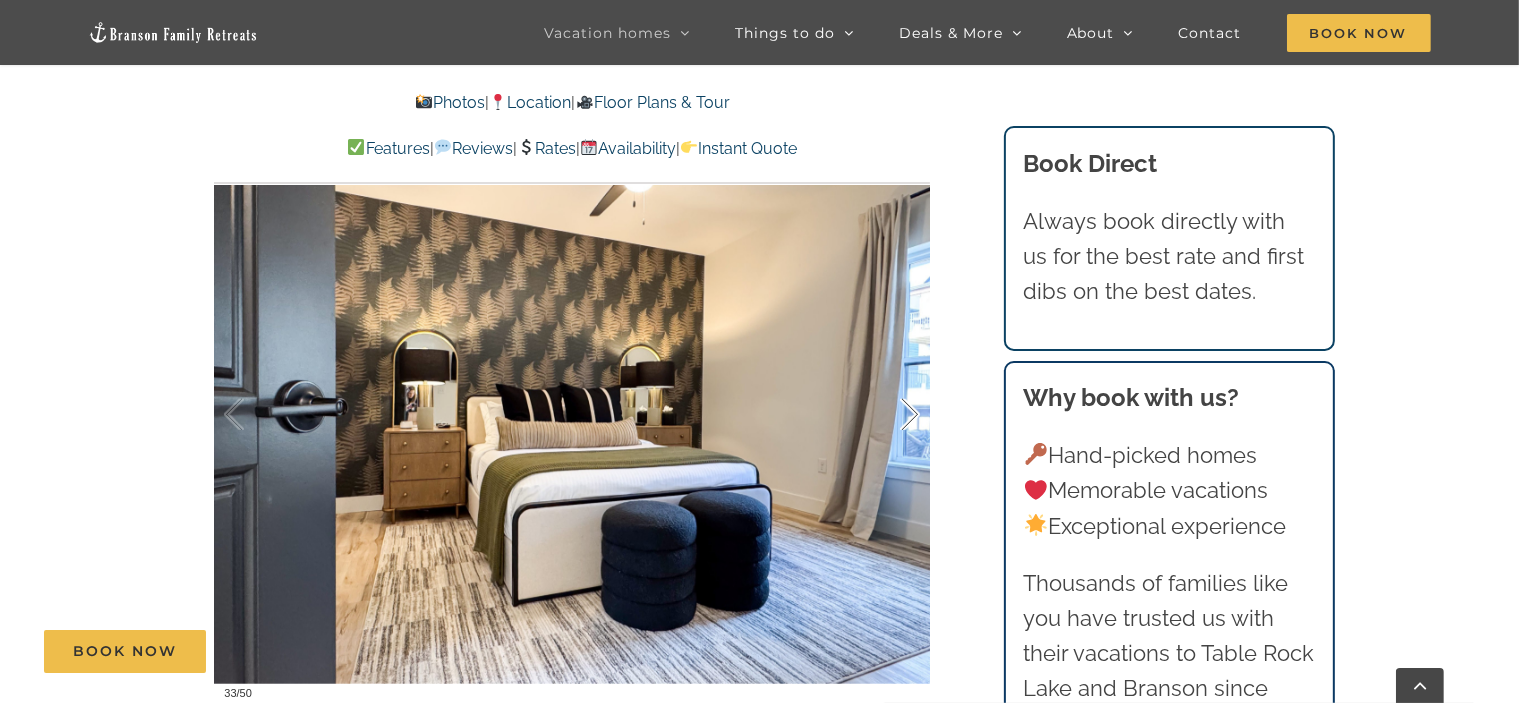 click at bounding box center [889, 415] 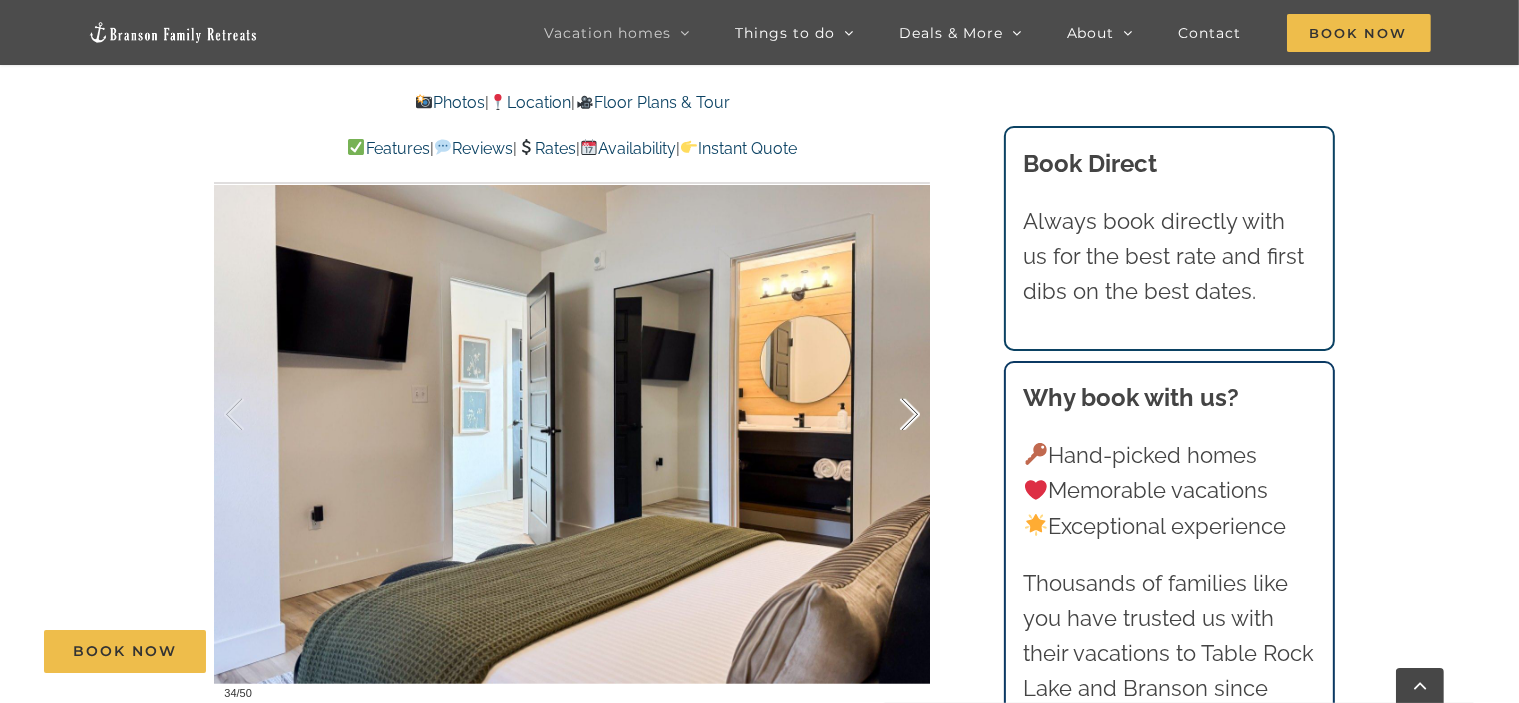 click at bounding box center [889, 415] 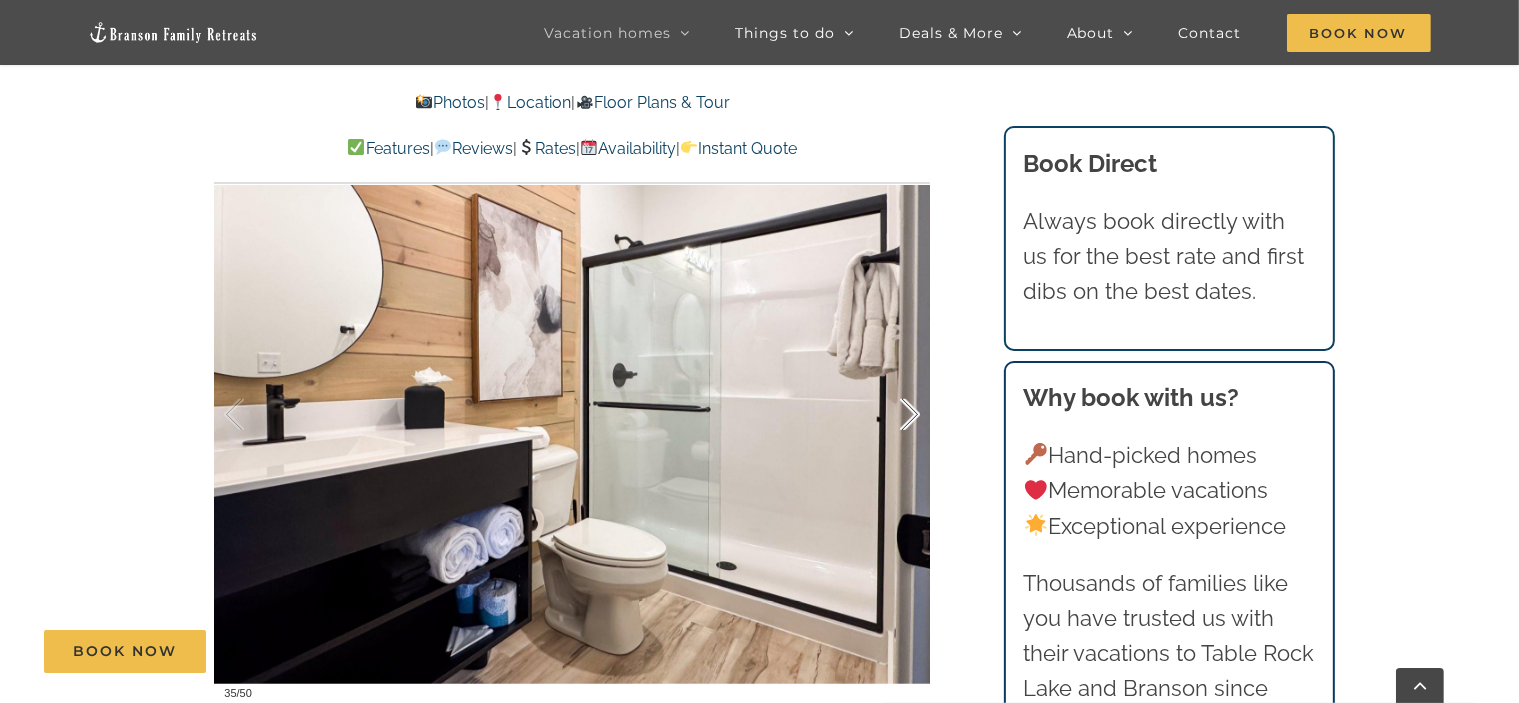 click at bounding box center (889, 415) 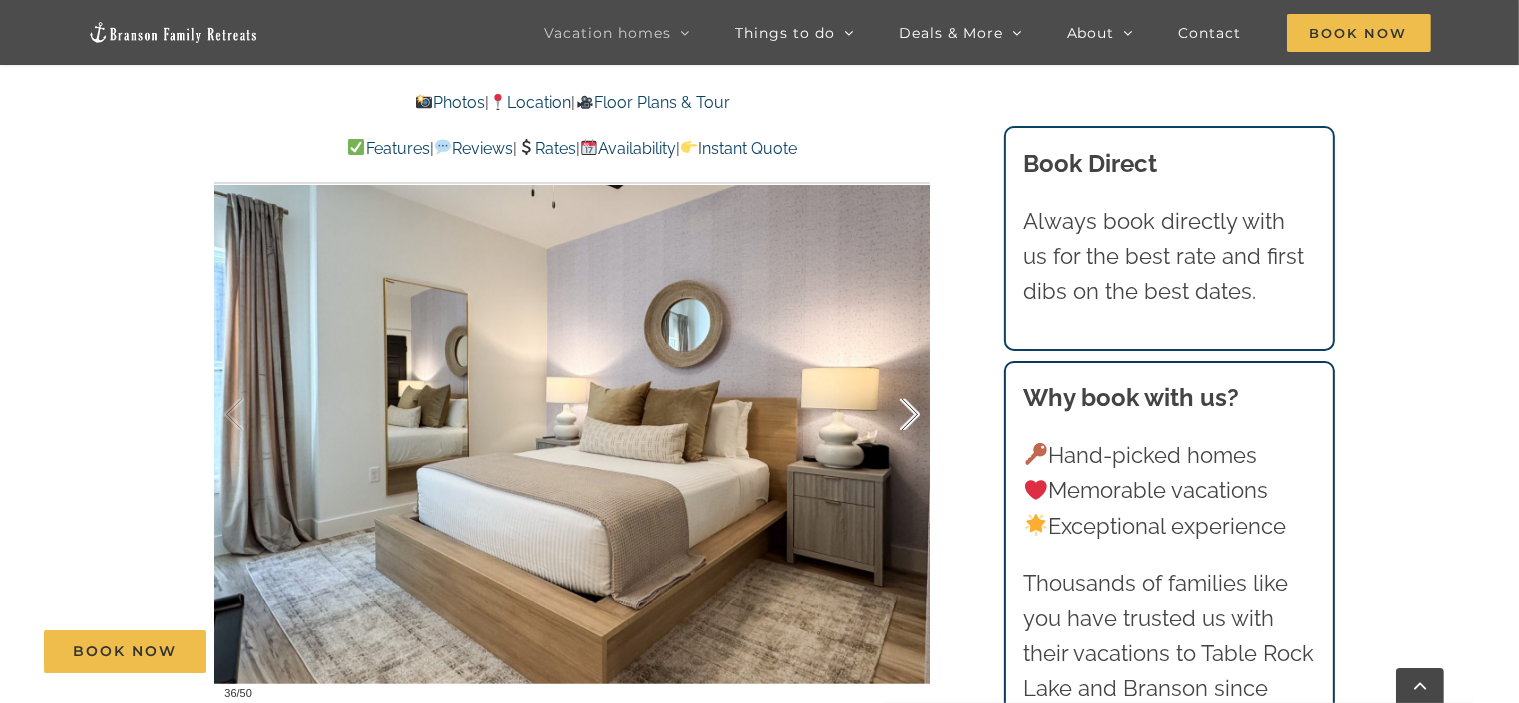 click at bounding box center (889, 415) 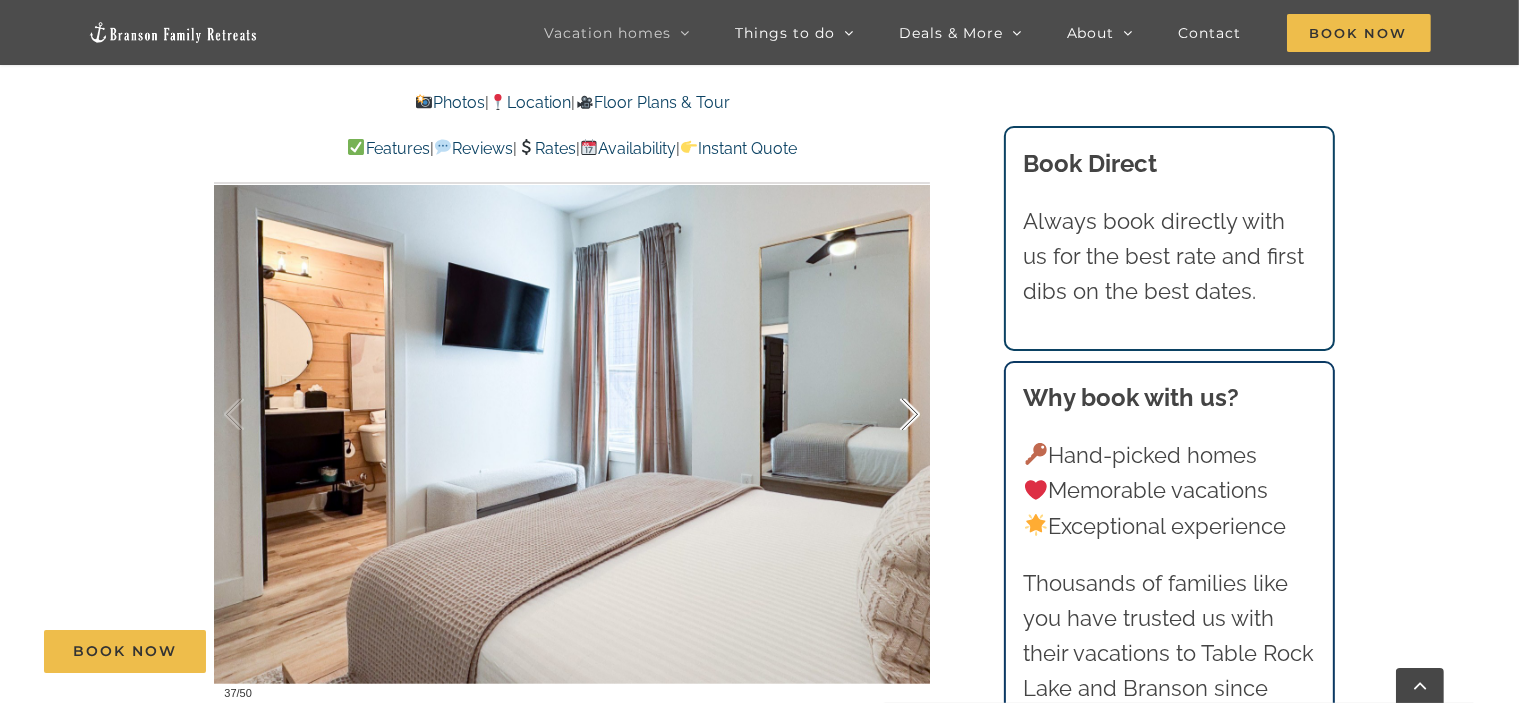 click at bounding box center (889, 415) 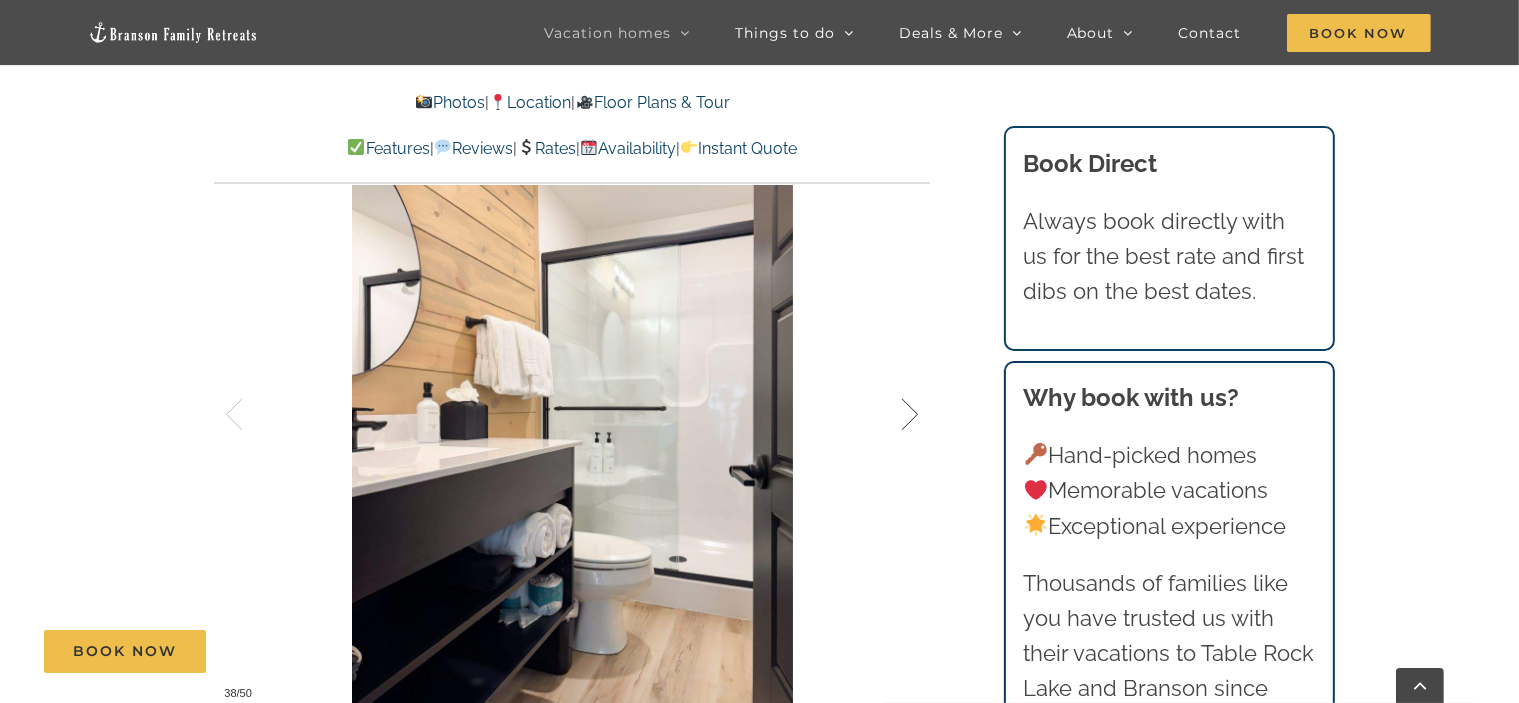 click at bounding box center [889, 415] 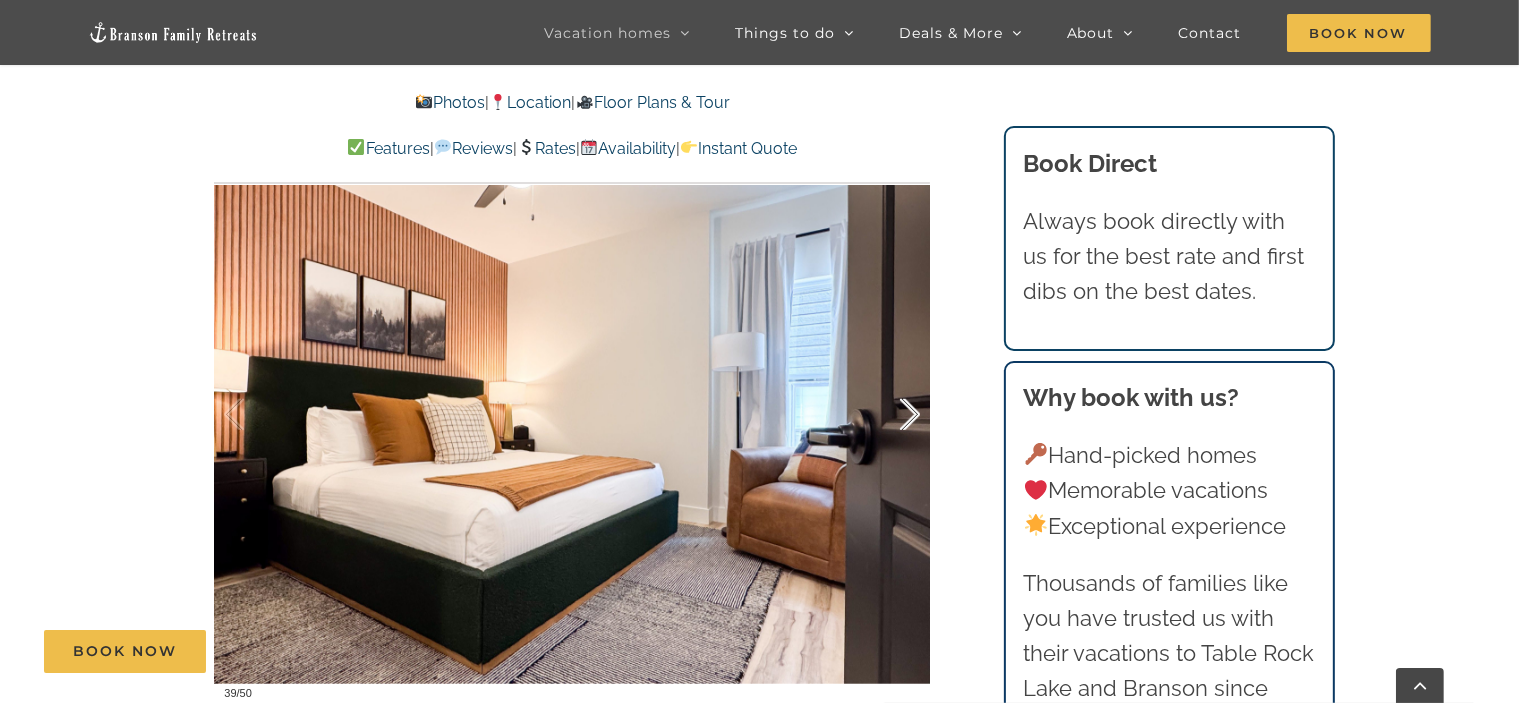 click at bounding box center [889, 415] 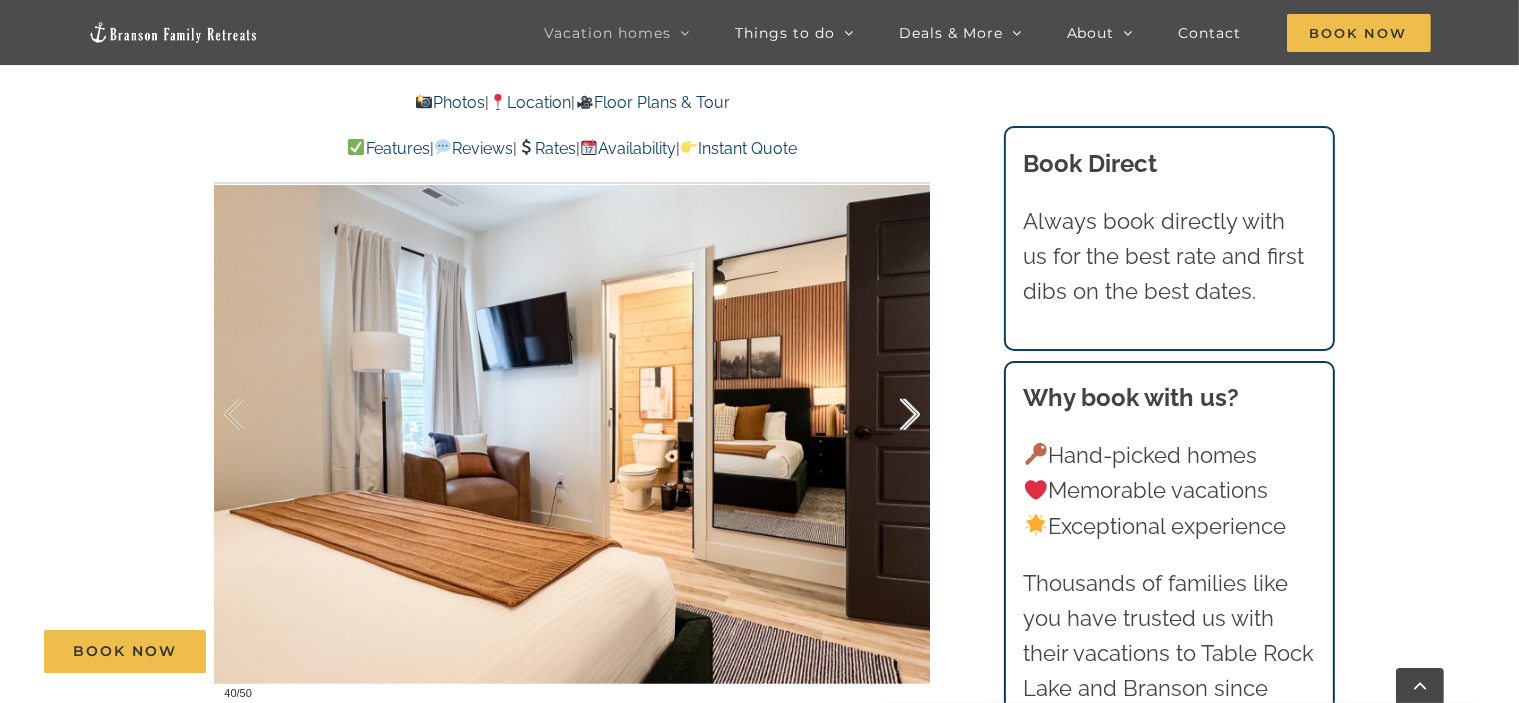 click at bounding box center (889, 415) 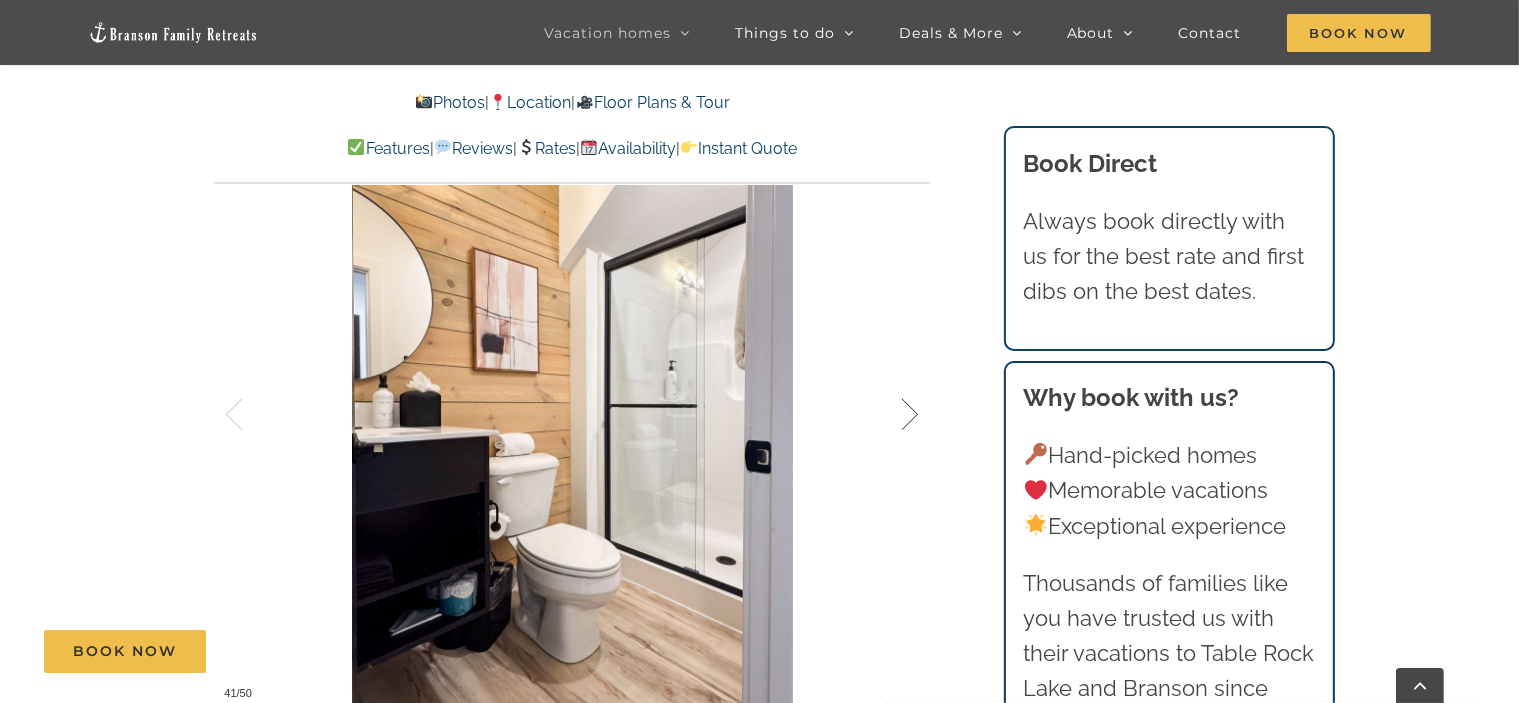 click at bounding box center (889, 415) 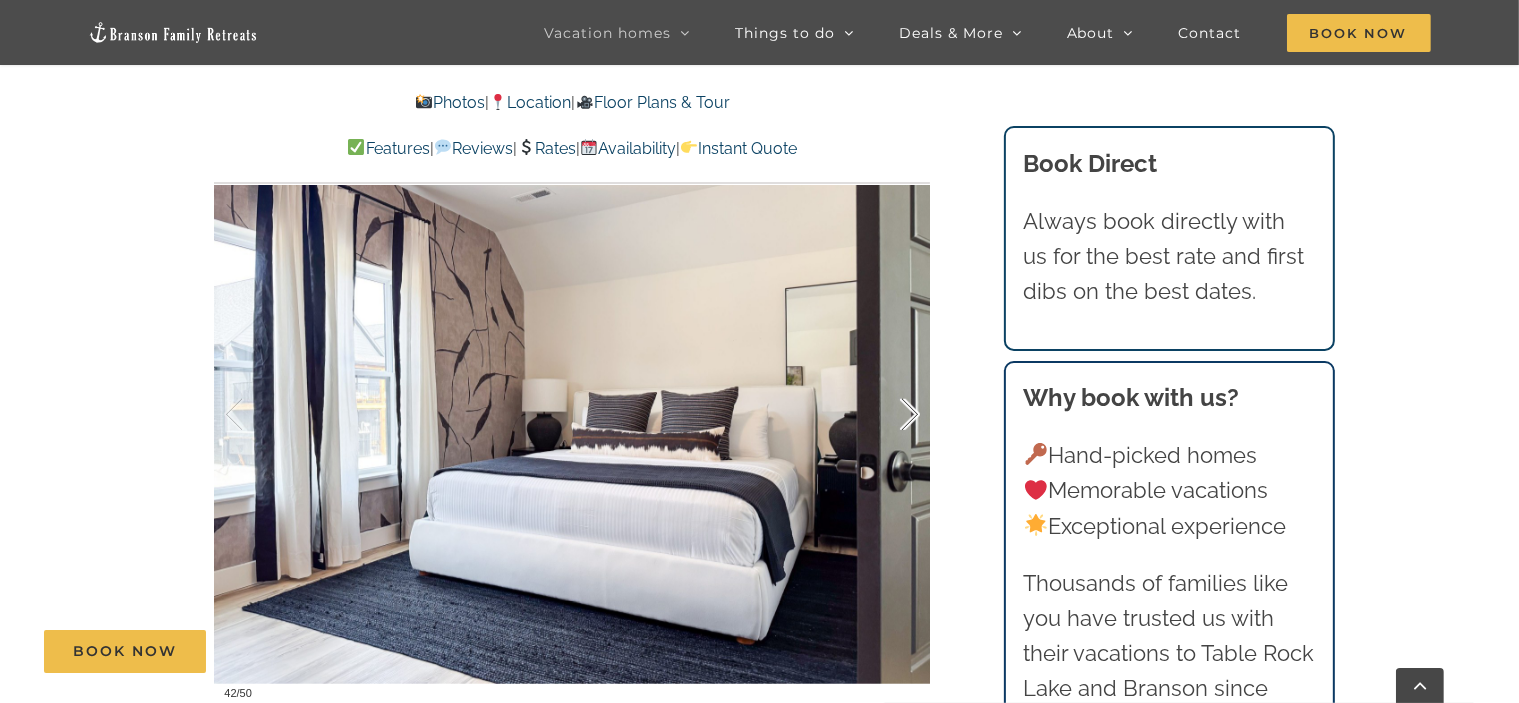 click at bounding box center (889, 415) 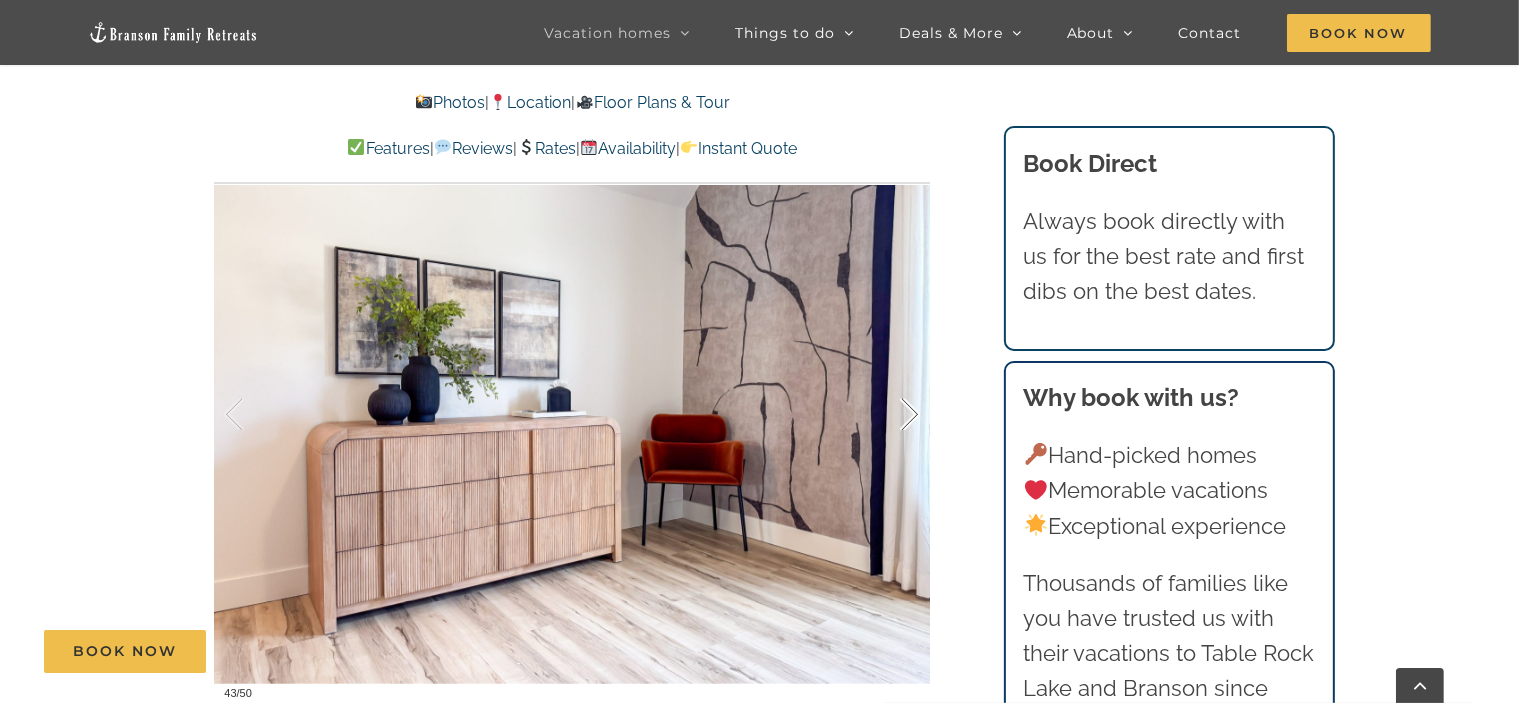 click at bounding box center (889, 415) 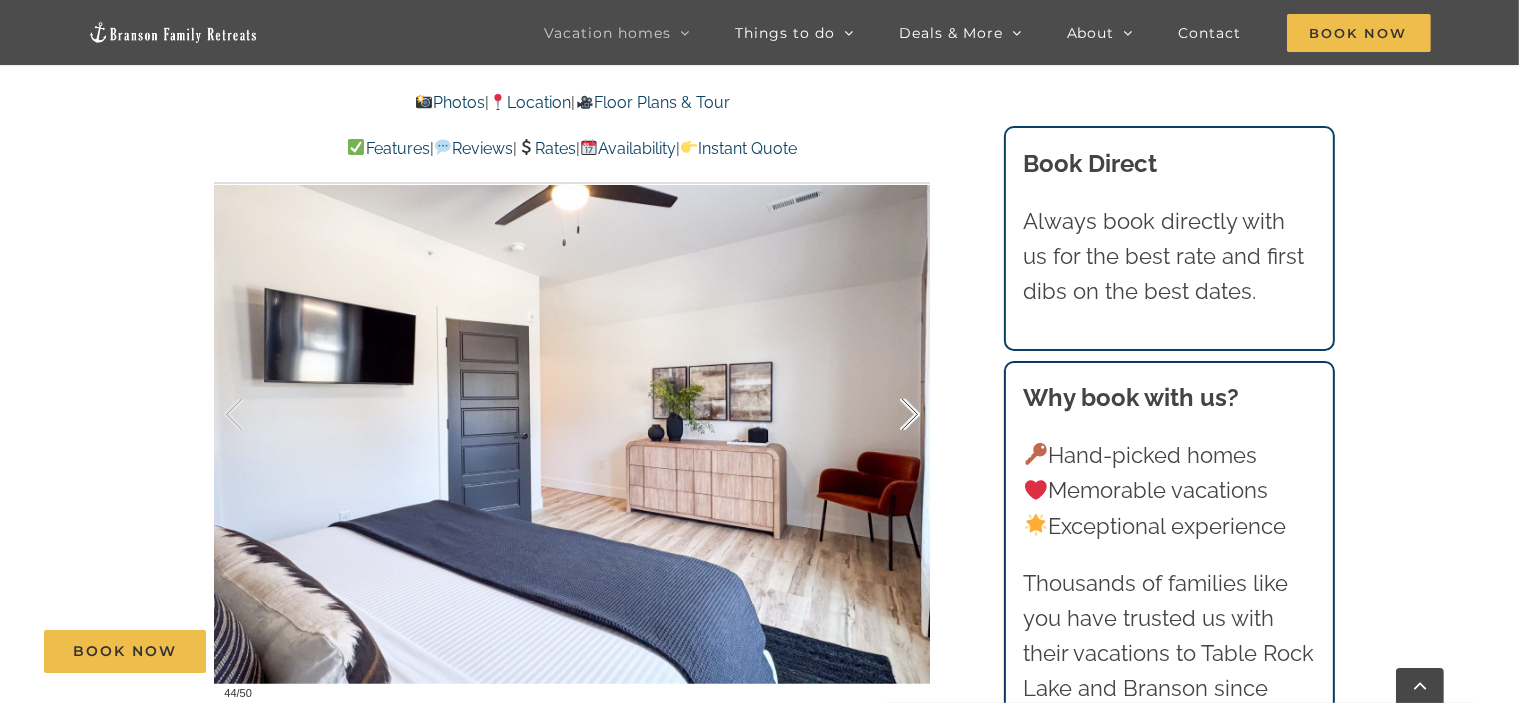 click at bounding box center (889, 415) 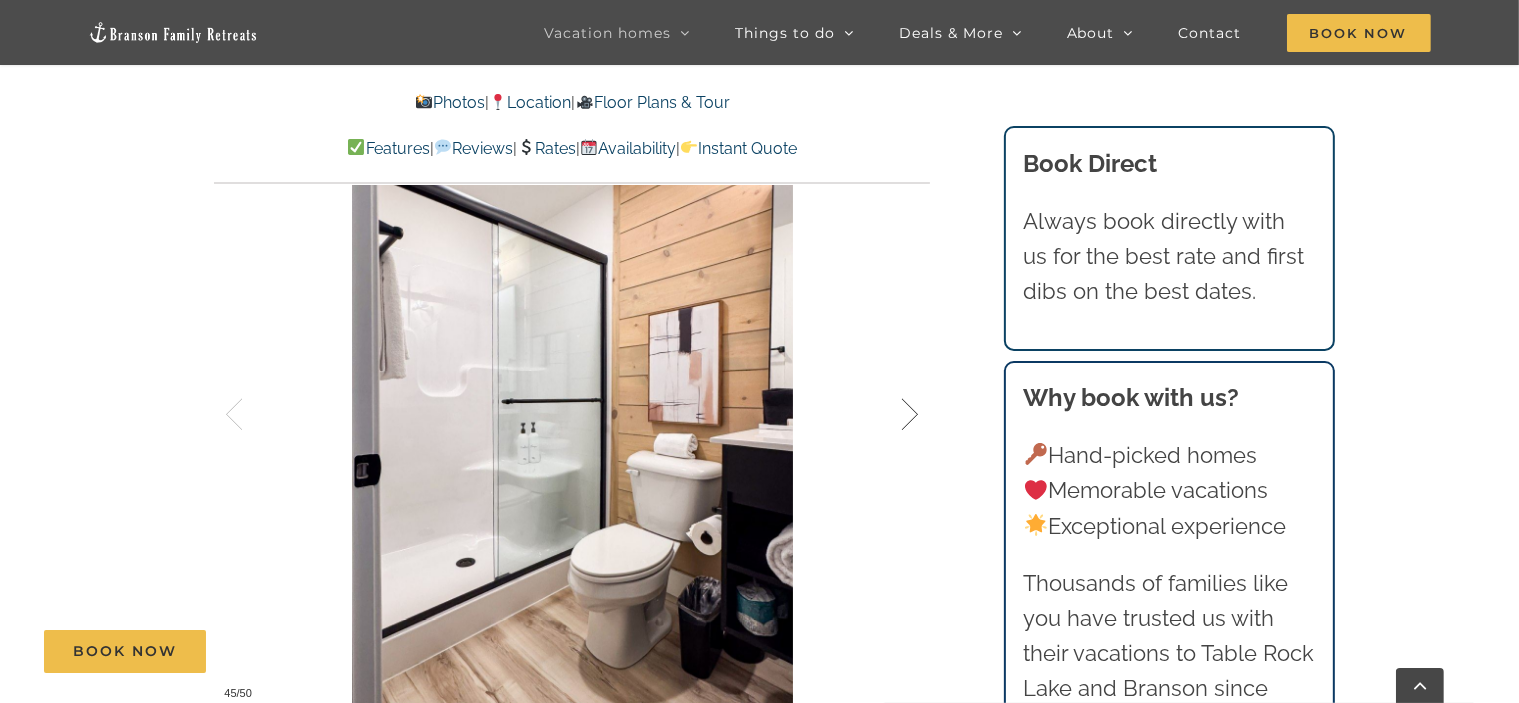 click at bounding box center (889, 415) 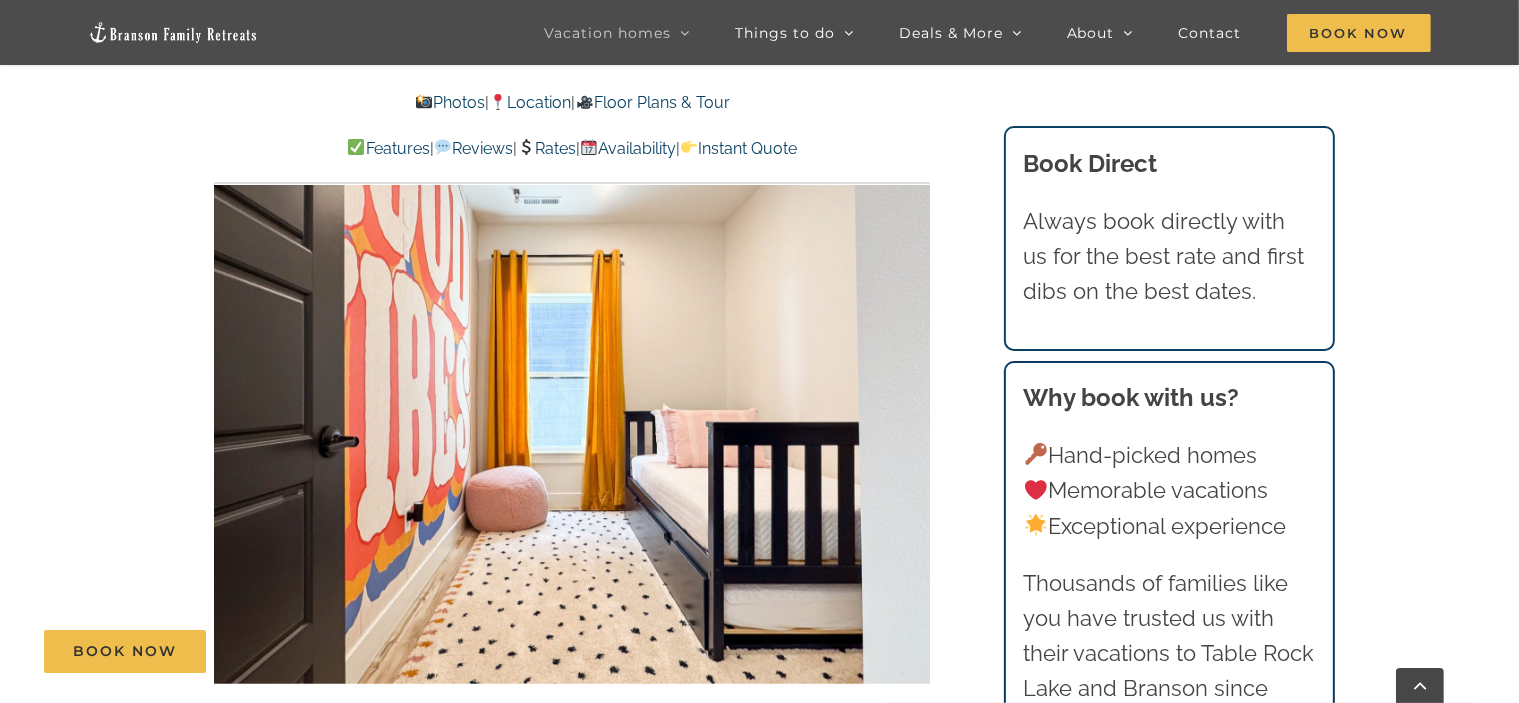 click on "46  /  50" at bounding box center [572, 415] 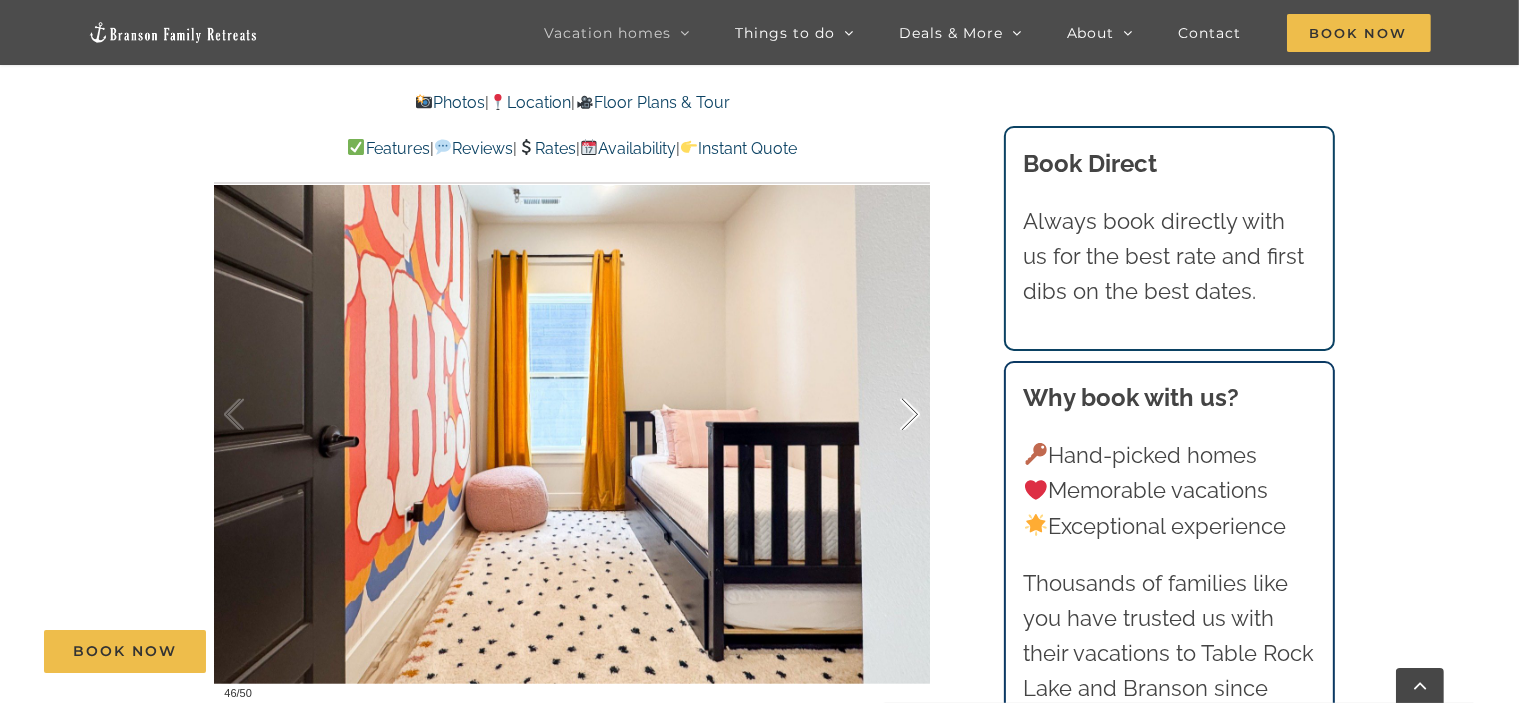 click at bounding box center [889, 415] 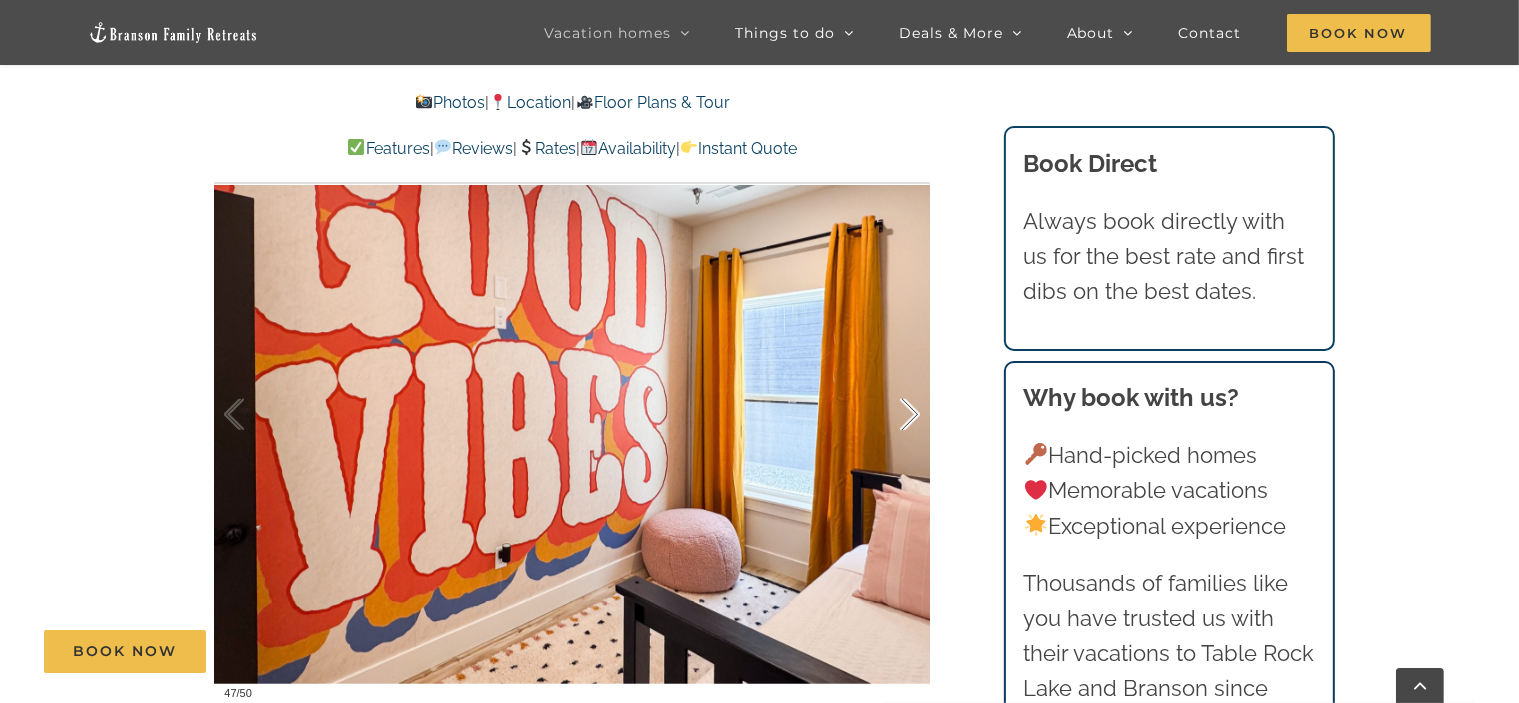 click at bounding box center [889, 415] 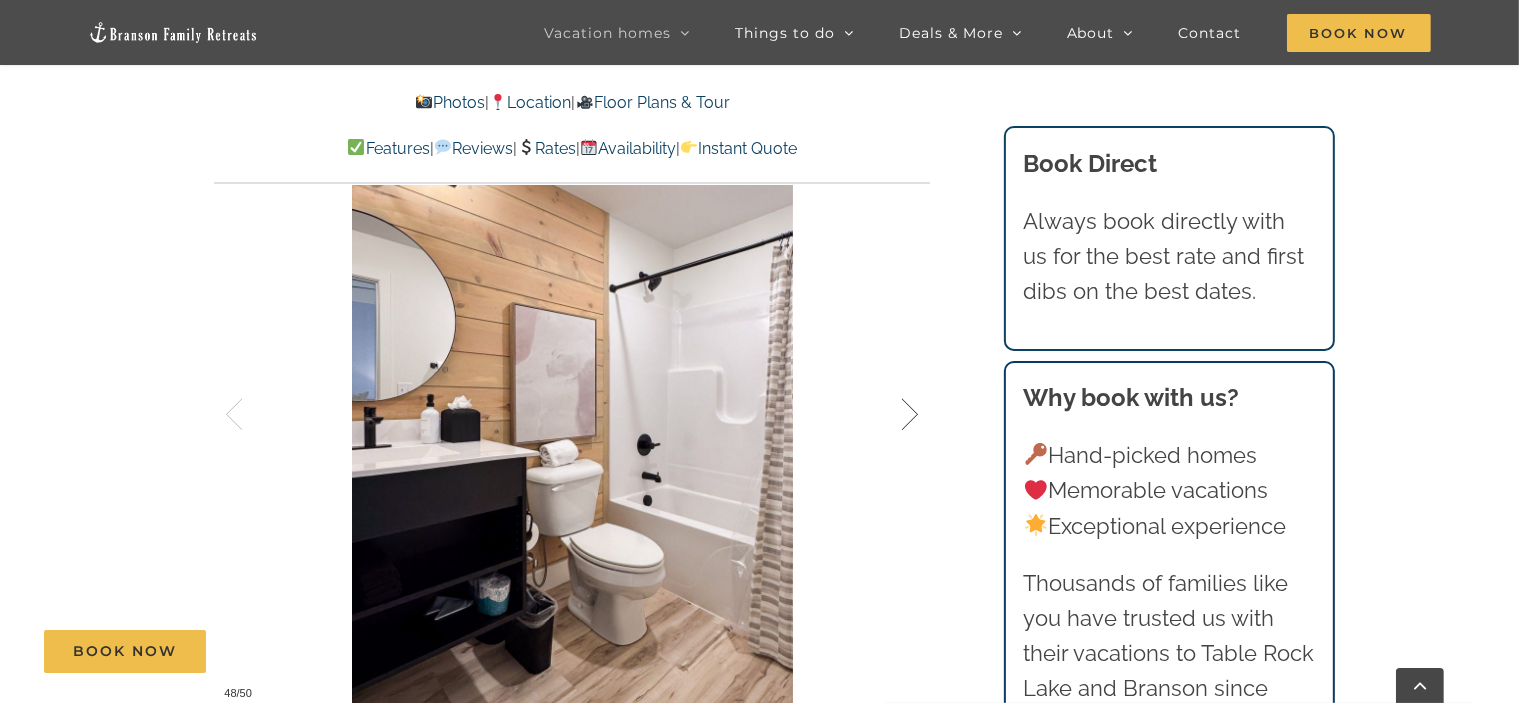 click at bounding box center (889, 415) 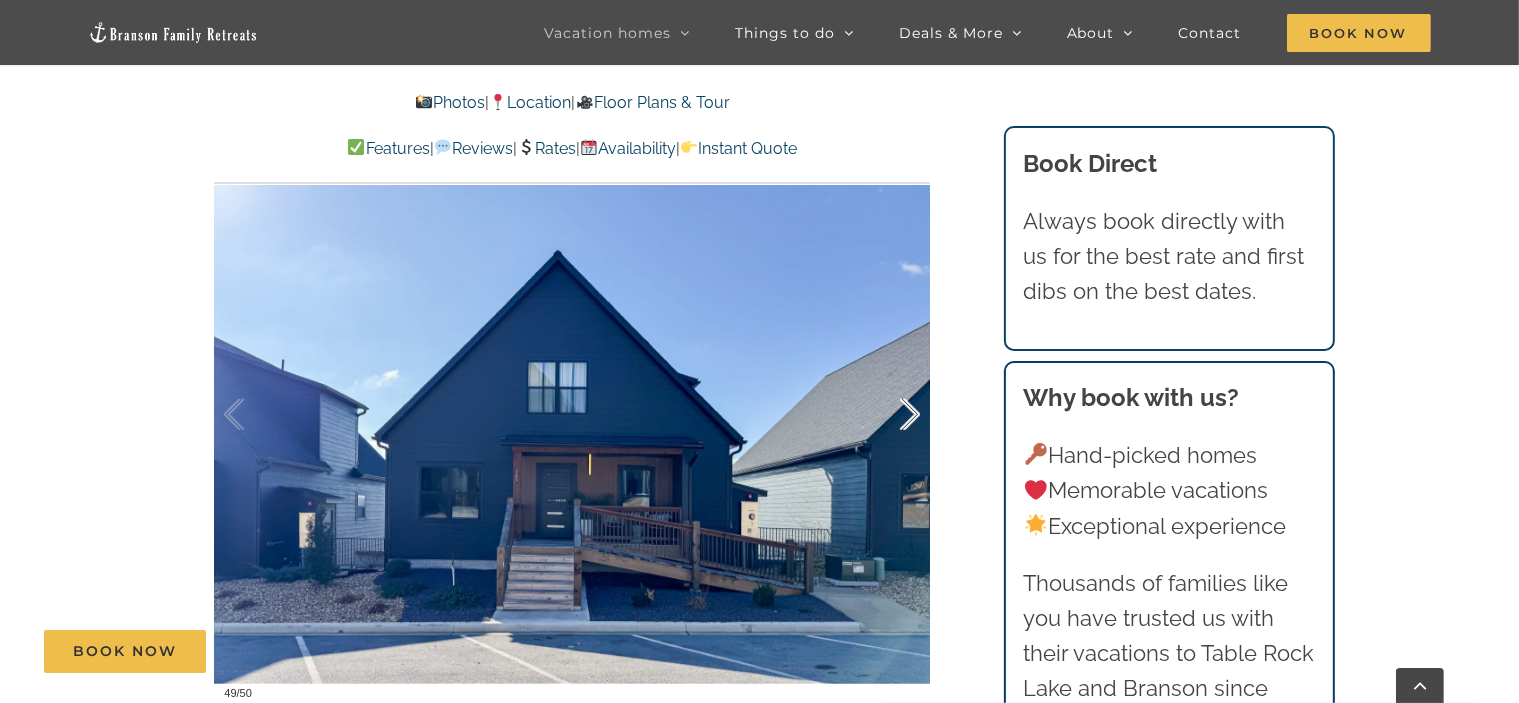 click at bounding box center [889, 415] 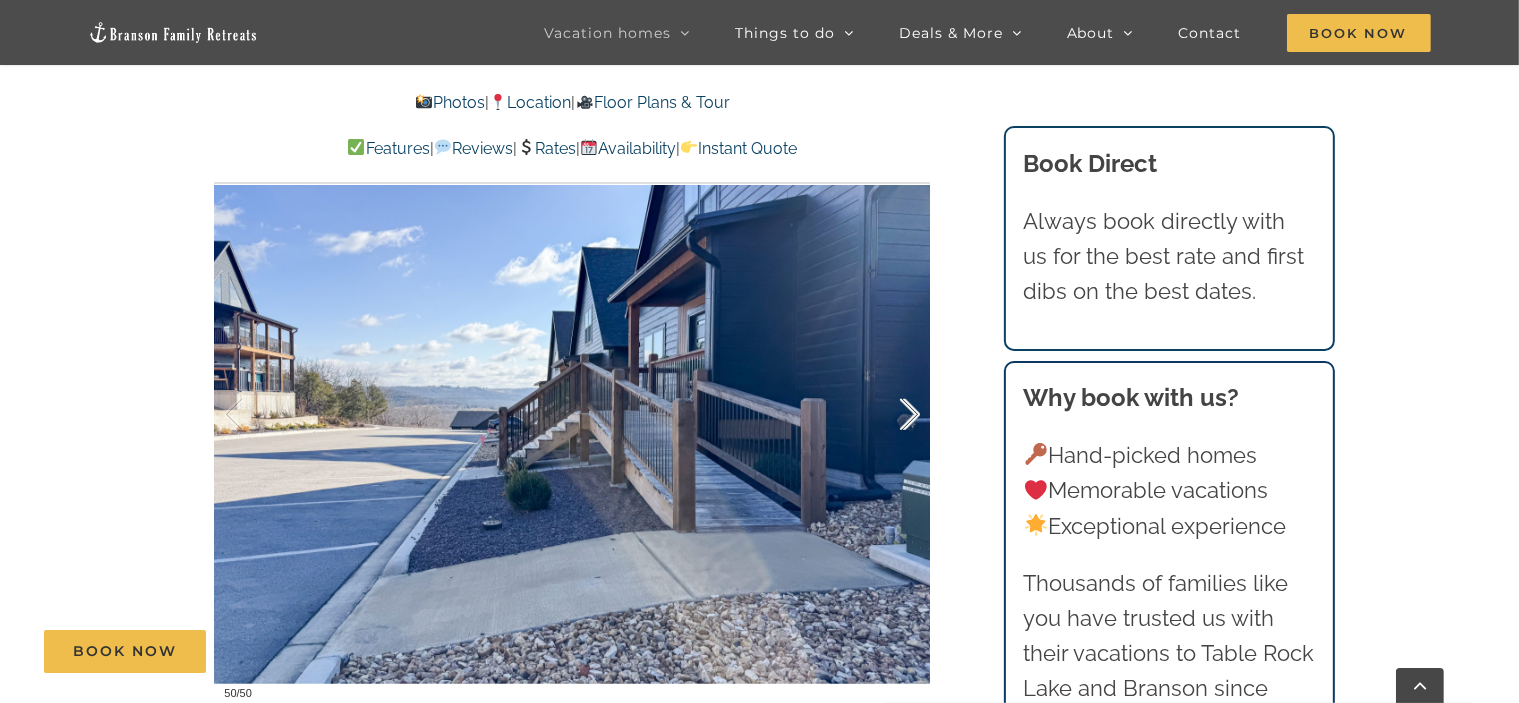 click at bounding box center (889, 415) 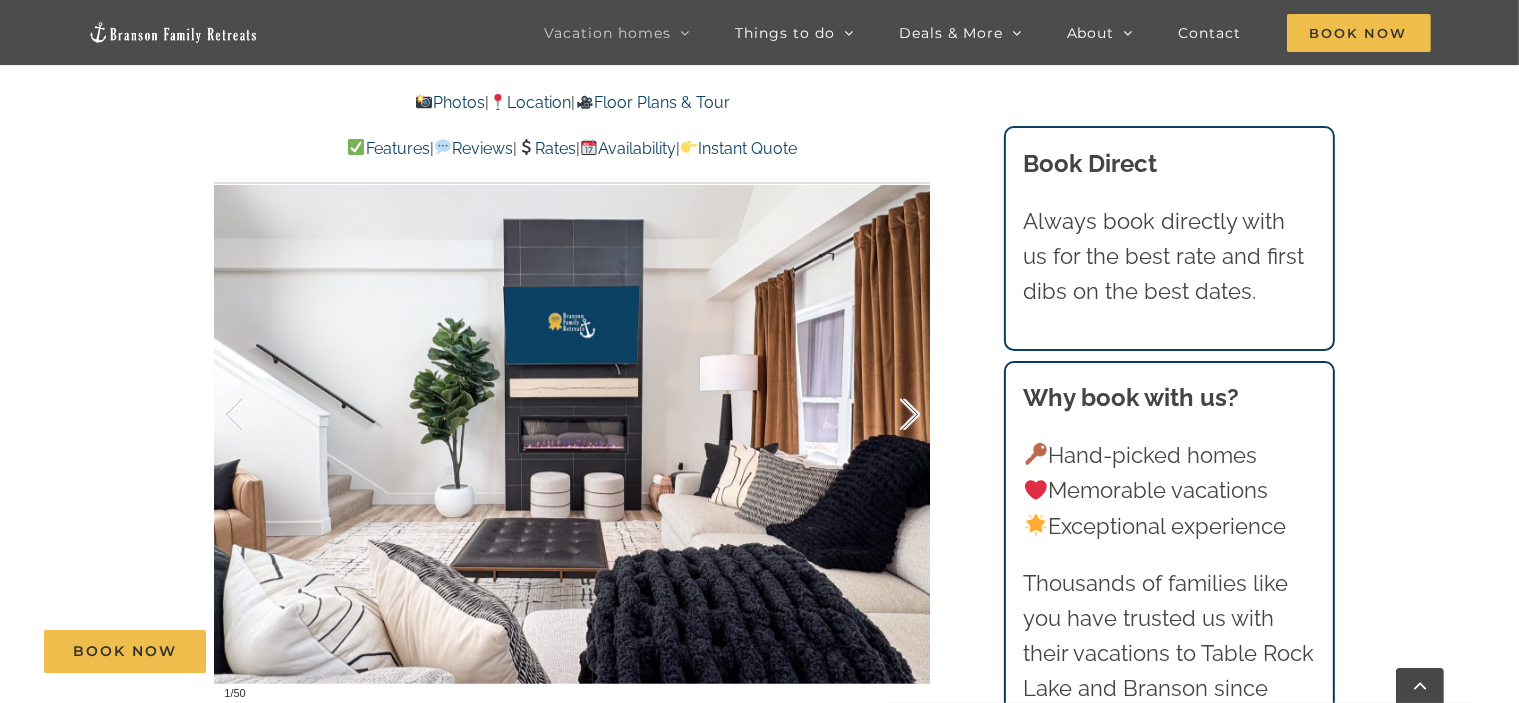 click at bounding box center [889, 415] 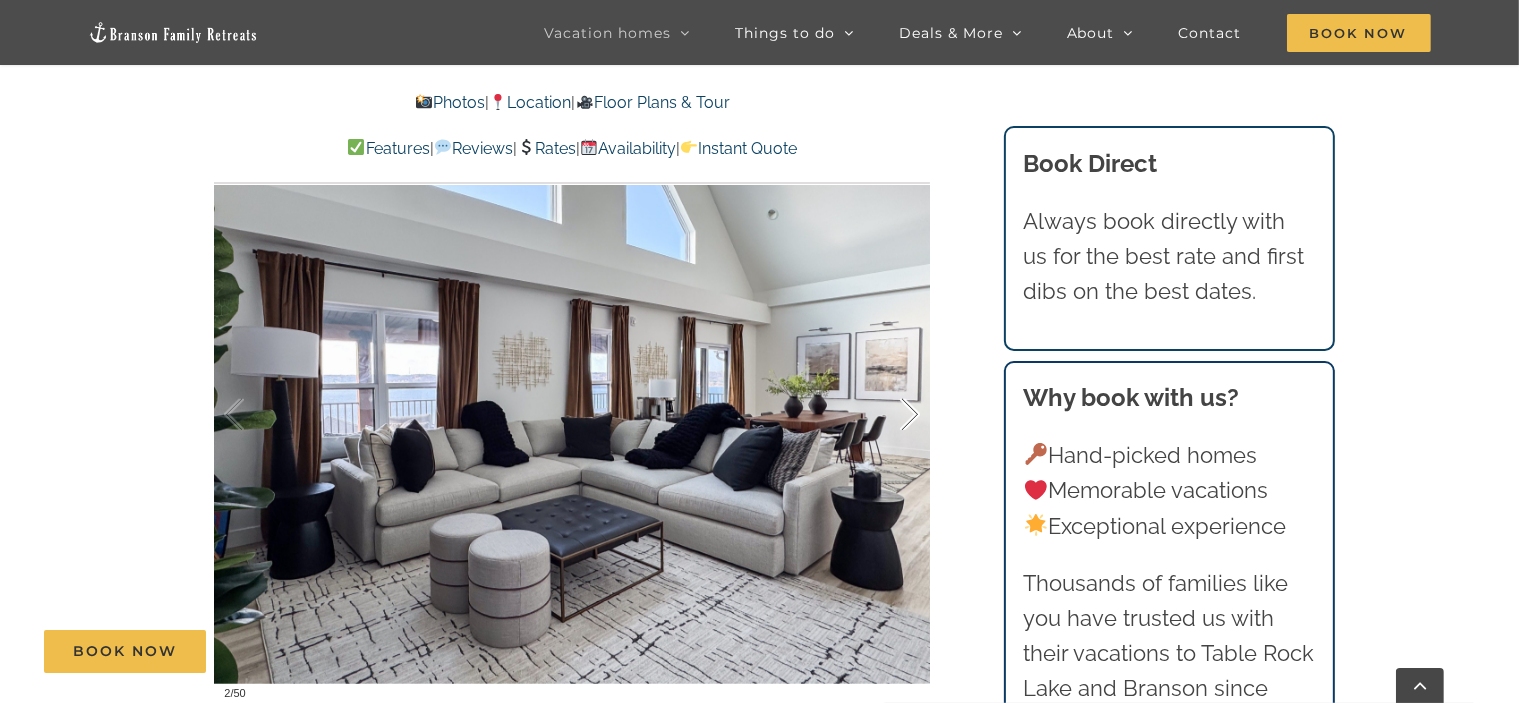 click at bounding box center (889, 415) 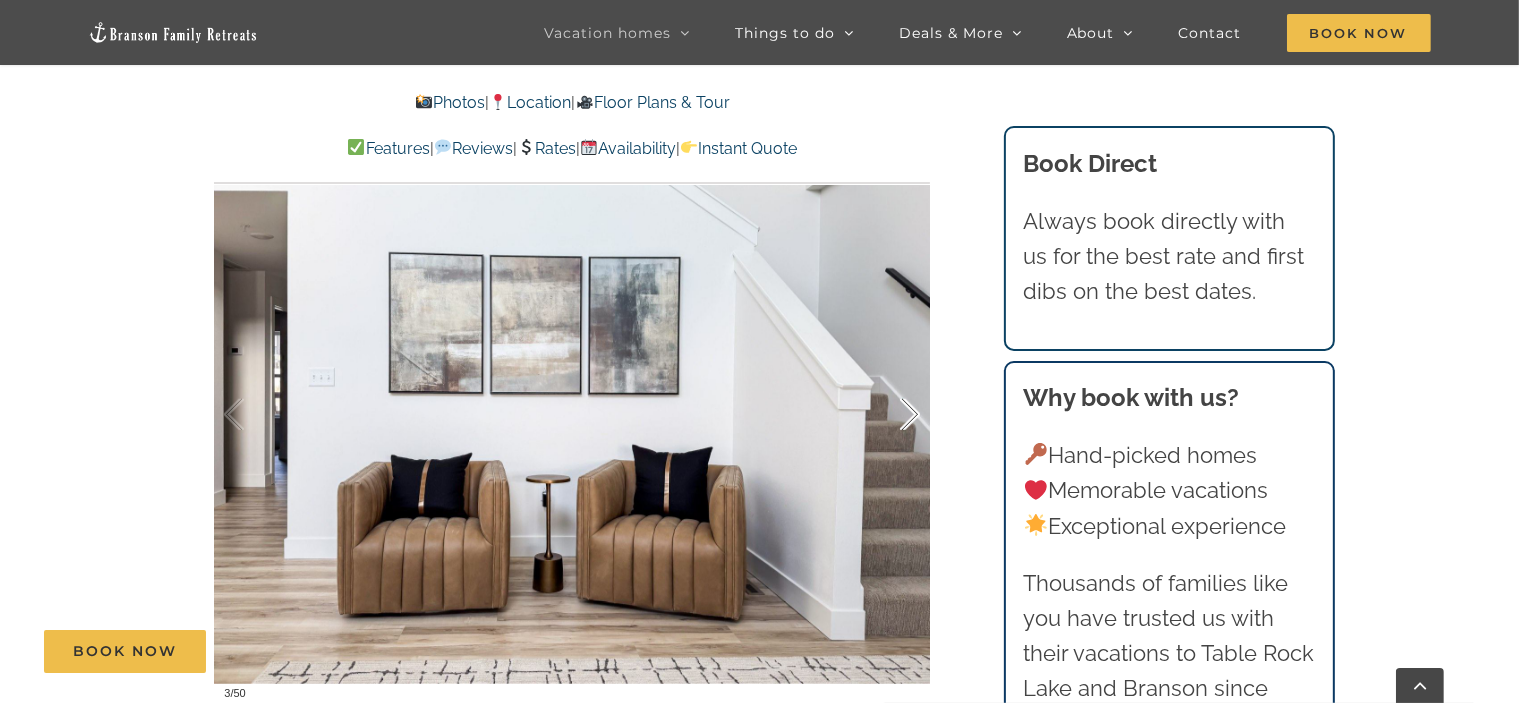 click at bounding box center (889, 415) 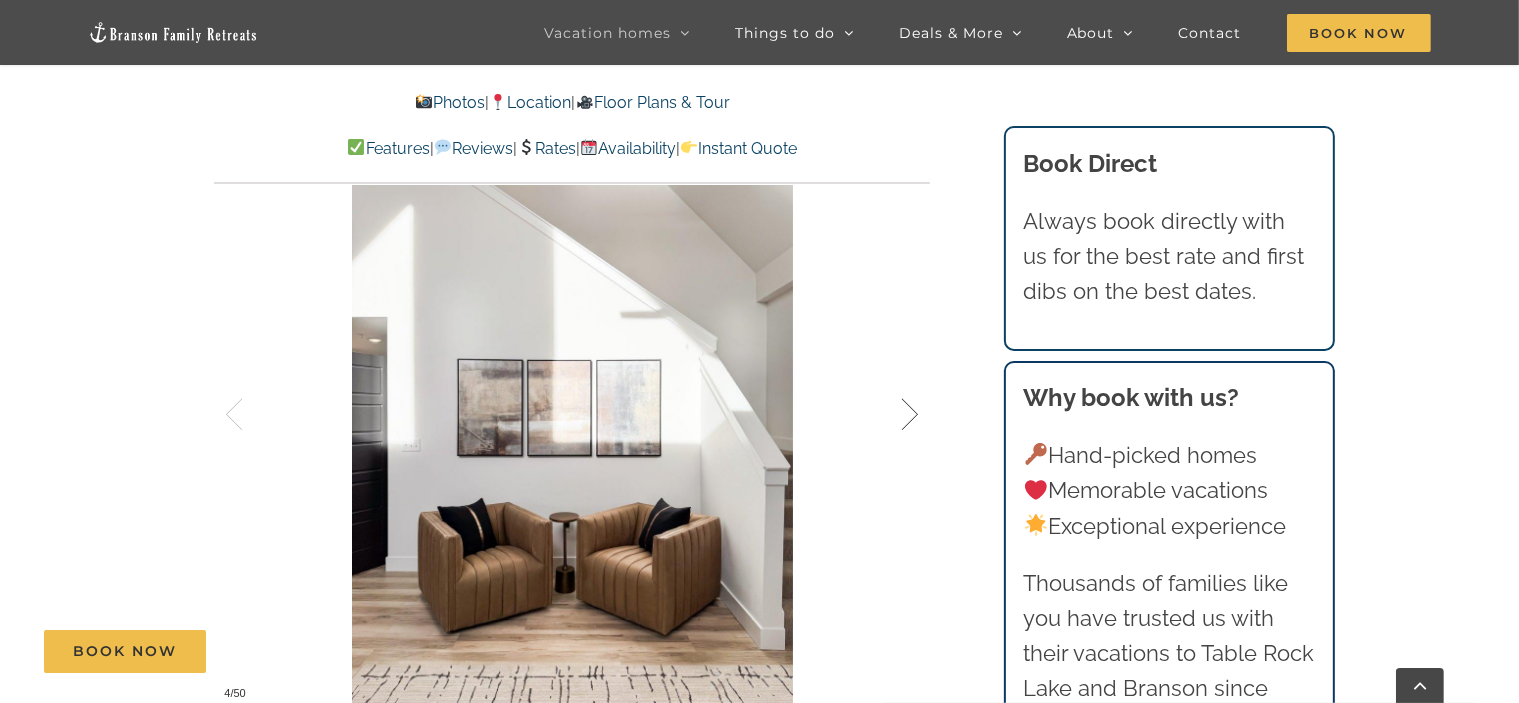 click at bounding box center (889, 415) 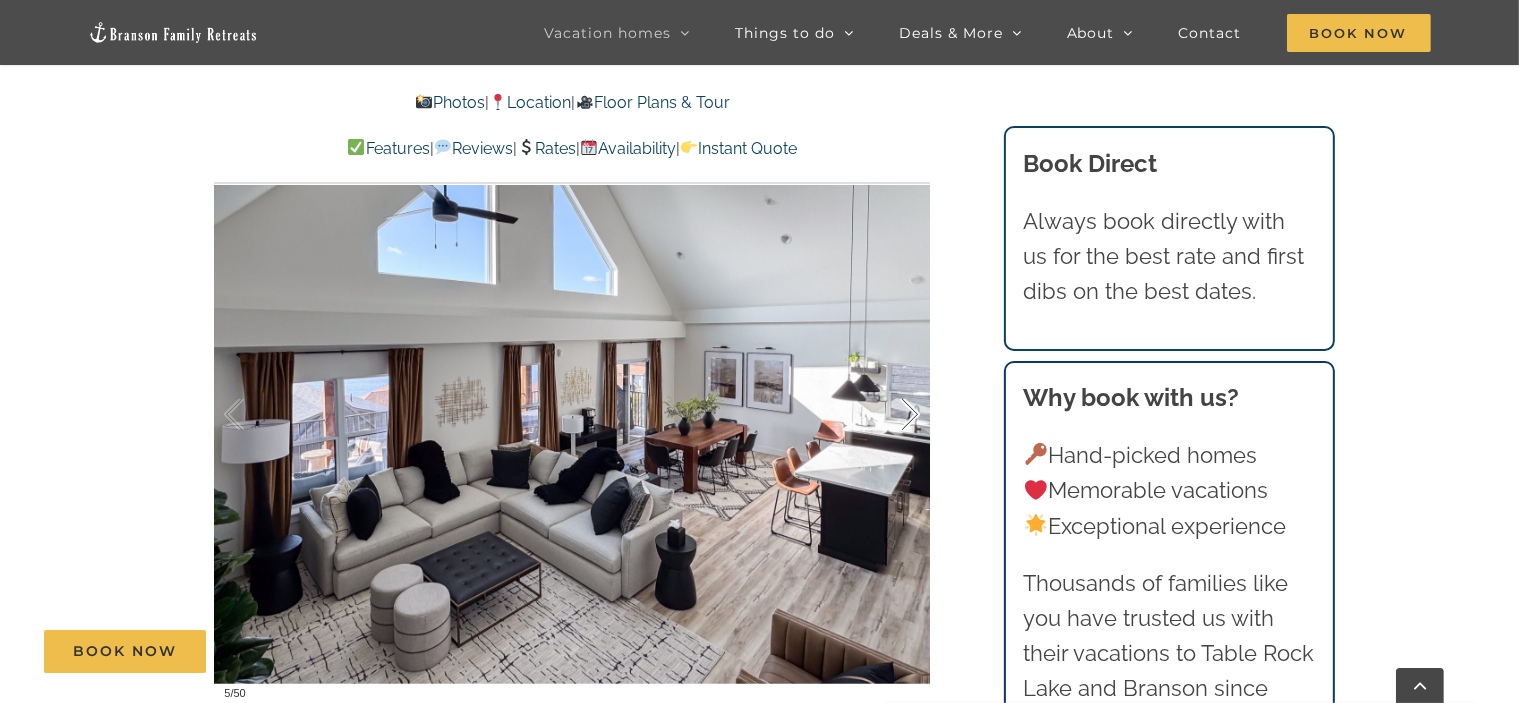click at bounding box center (889, 415) 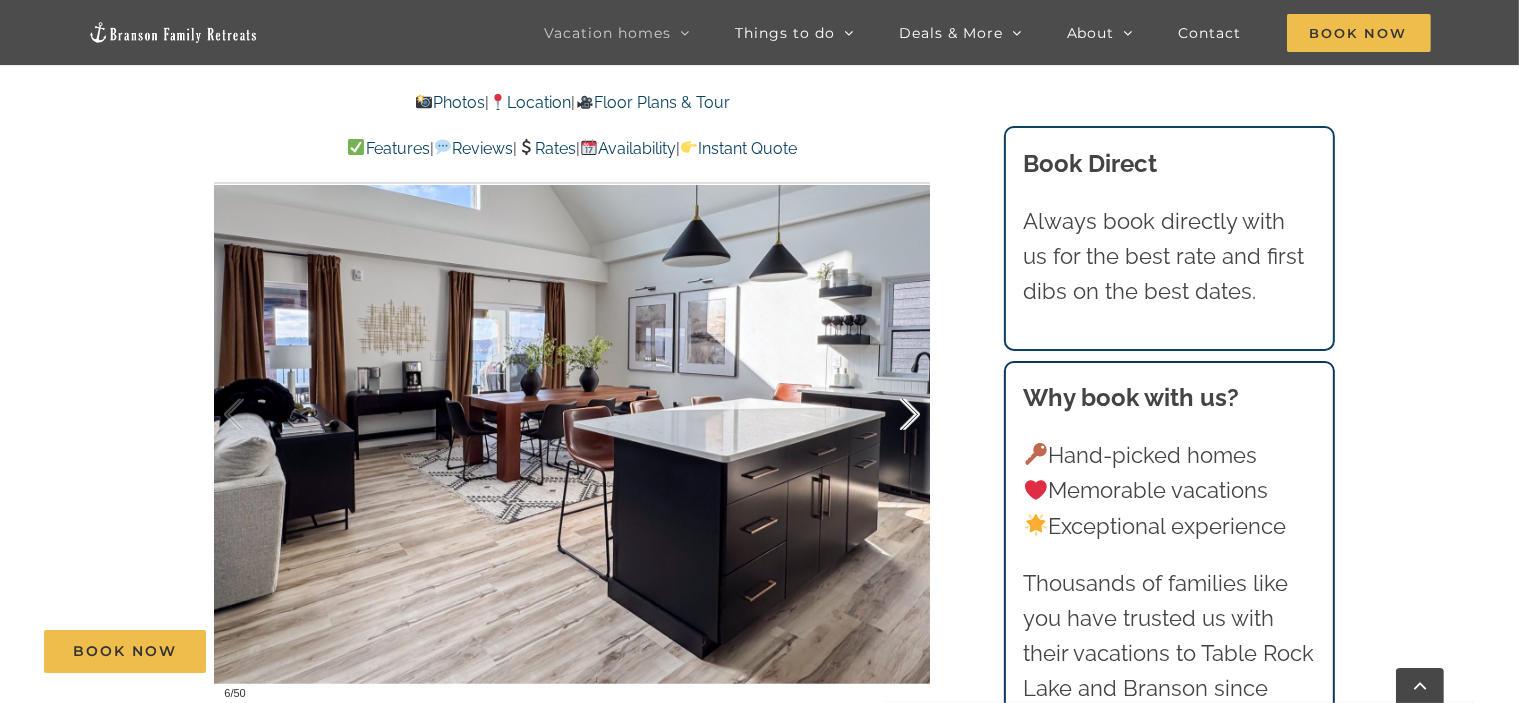 click at bounding box center [889, 415] 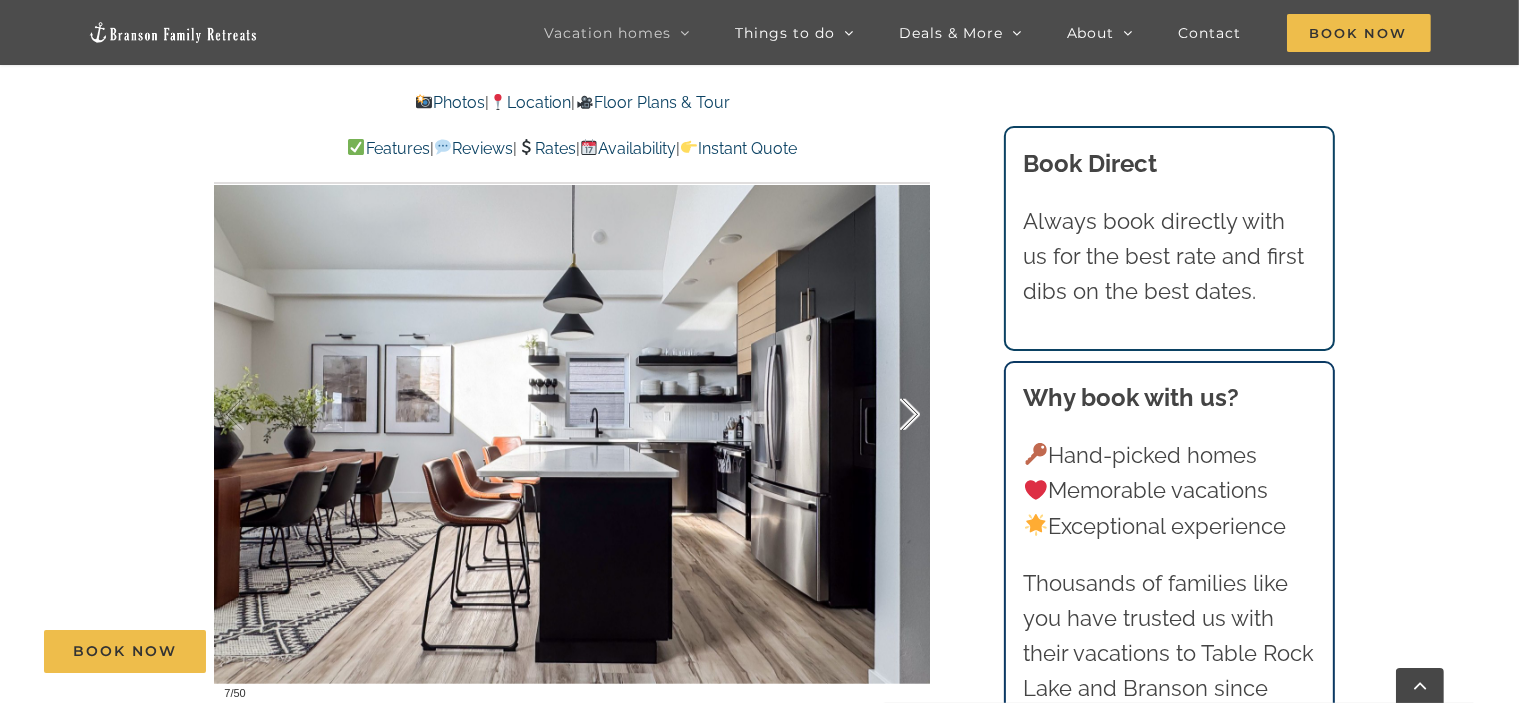 click at bounding box center [889, 415] 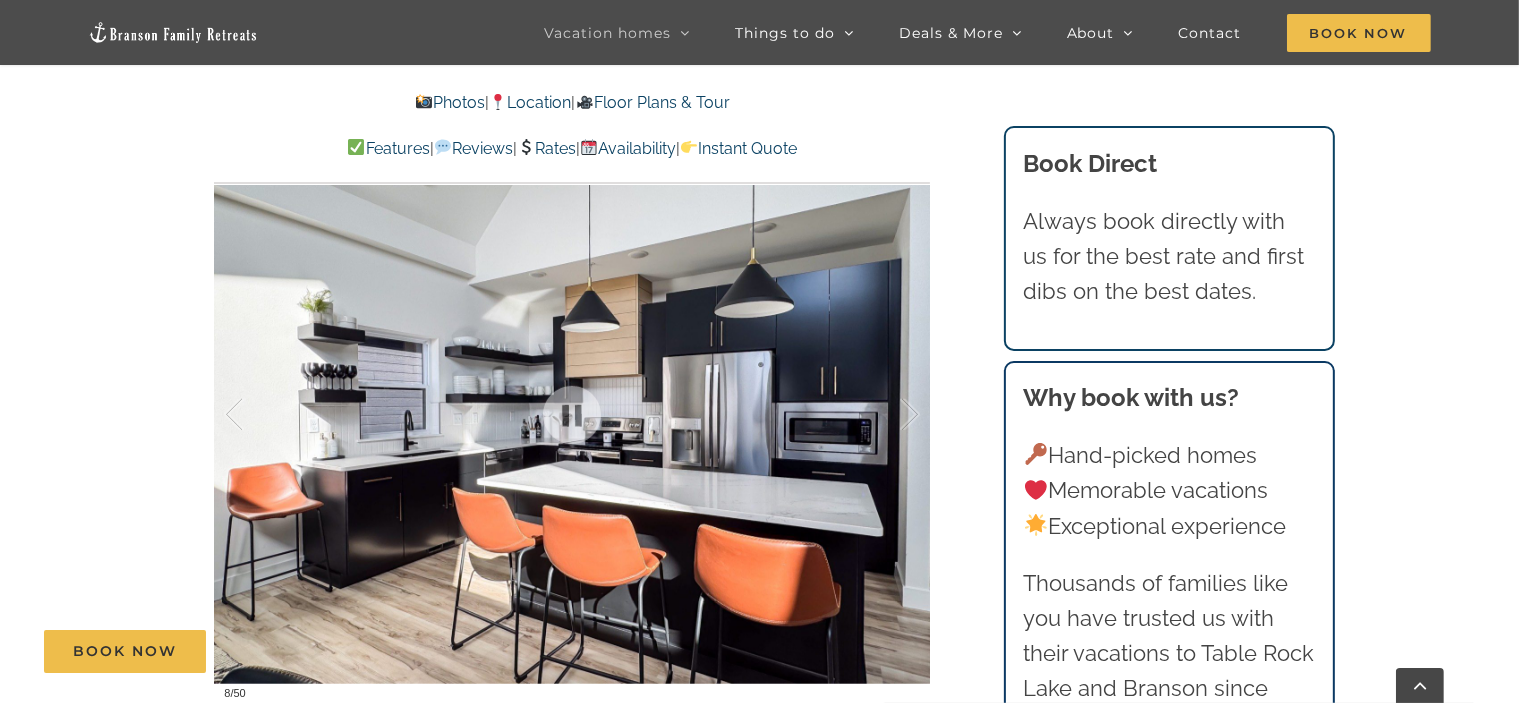 click on "Mini Copper at Table Rock Lake | Branson Family Retreats tyann.vhb@gmail.com 2025-06-08T18:05:35-05:00
Photos    |     Location    |     Floor Plans & Tour
Features    |     Reviews    |     Rates    |     Availability    |     Instant Quote
Photos  |   Location  |   Floor Plans & Tour
Features  |   Reviews  |   Rates  |   Availability  |   Instant Quote
Mini Copper For an earthy luxury stay, Copper Pointe is the extraordinary vacation rental for up to 6 discerning guests.
Branson Family Retreats has done an amazing job with this property. The view out the back overlooking the water is amazing. Everything is fresh and new and very clean.
The decor is fun and the amenities are great! And their communication is outstanding! Would highly recommend this property if you’re thinking about booking it!
– Trista (Texas)
8  /  50 Copper-Pointe-at-Table-Rock-Lake-1009-2-scaled" at bounding box center (759, 5785) 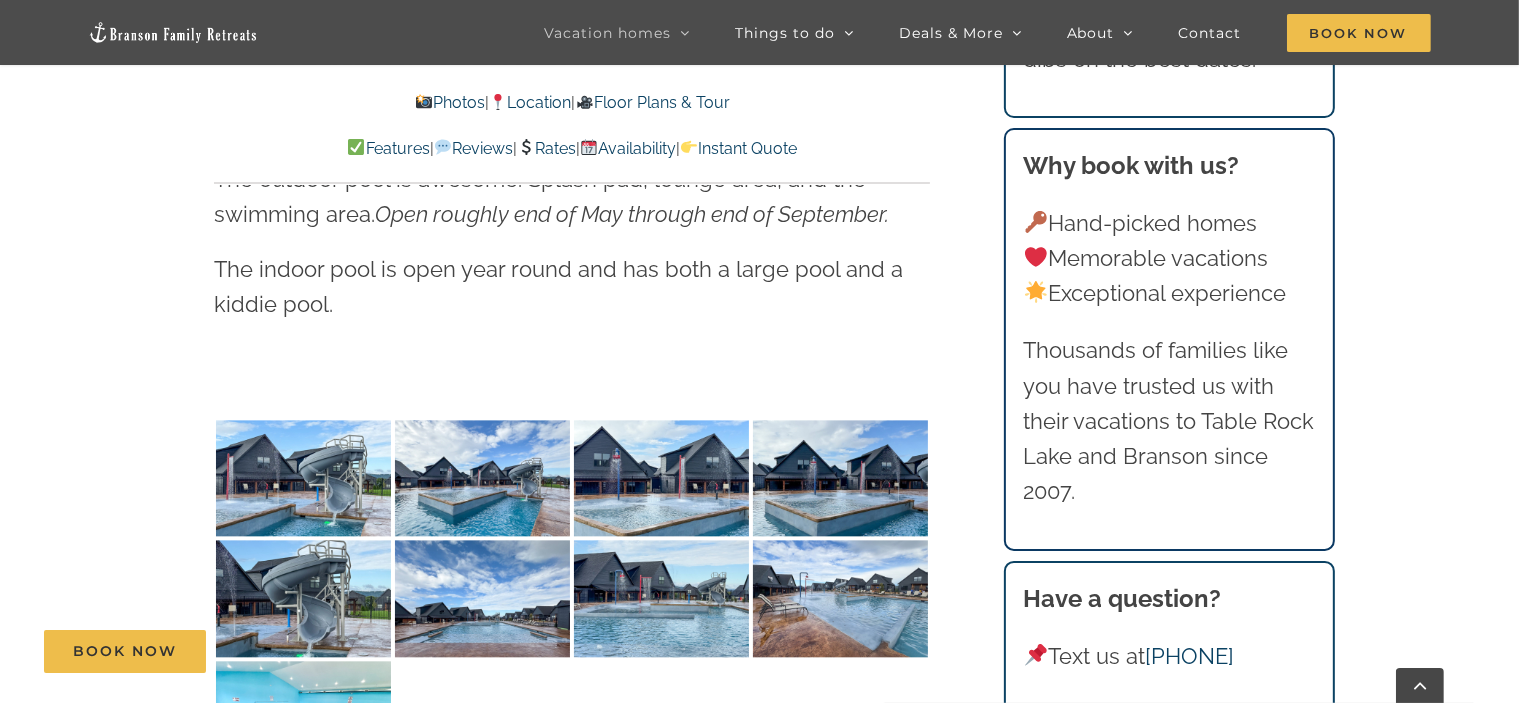 scroll, scrollTop: 4456, scrollLeft: 0, axis: vertical 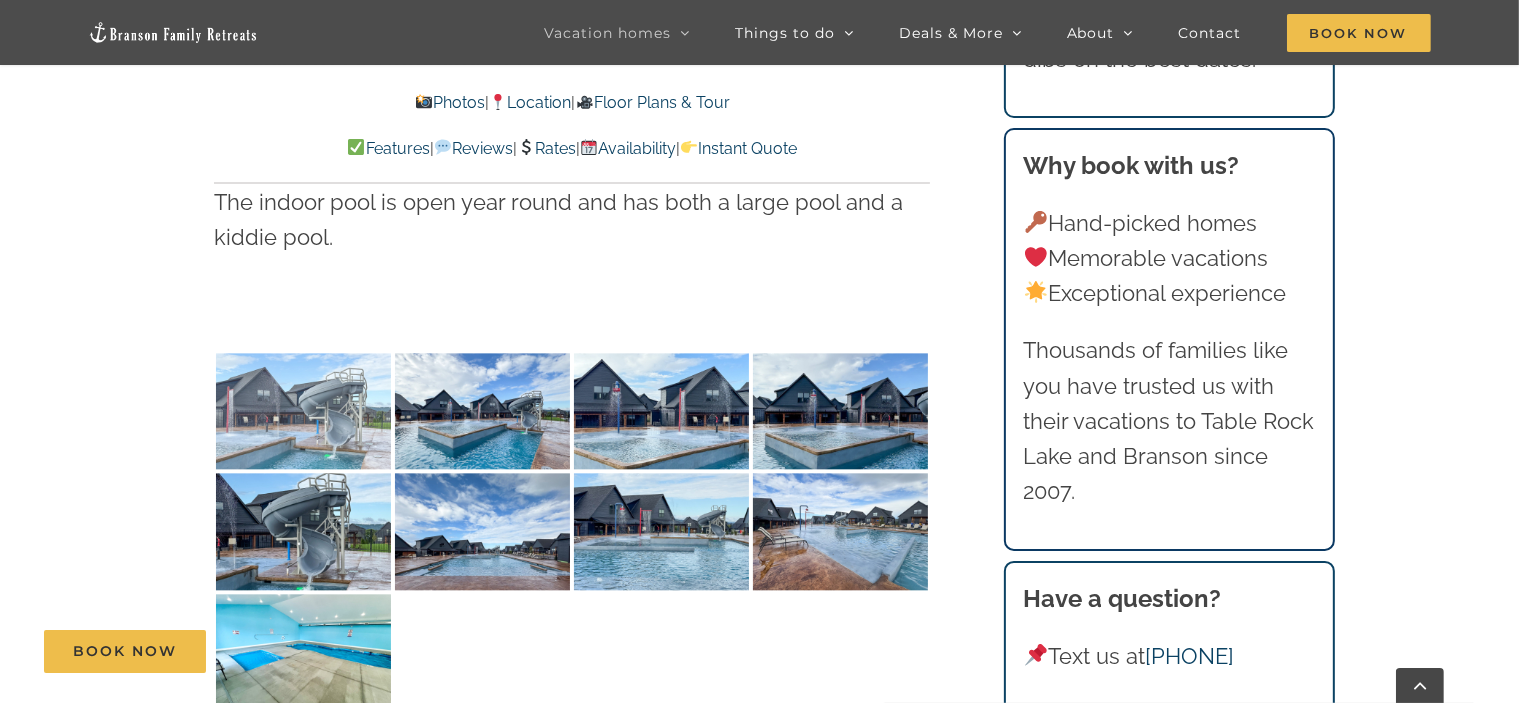 click at bounding box center [303, 411] 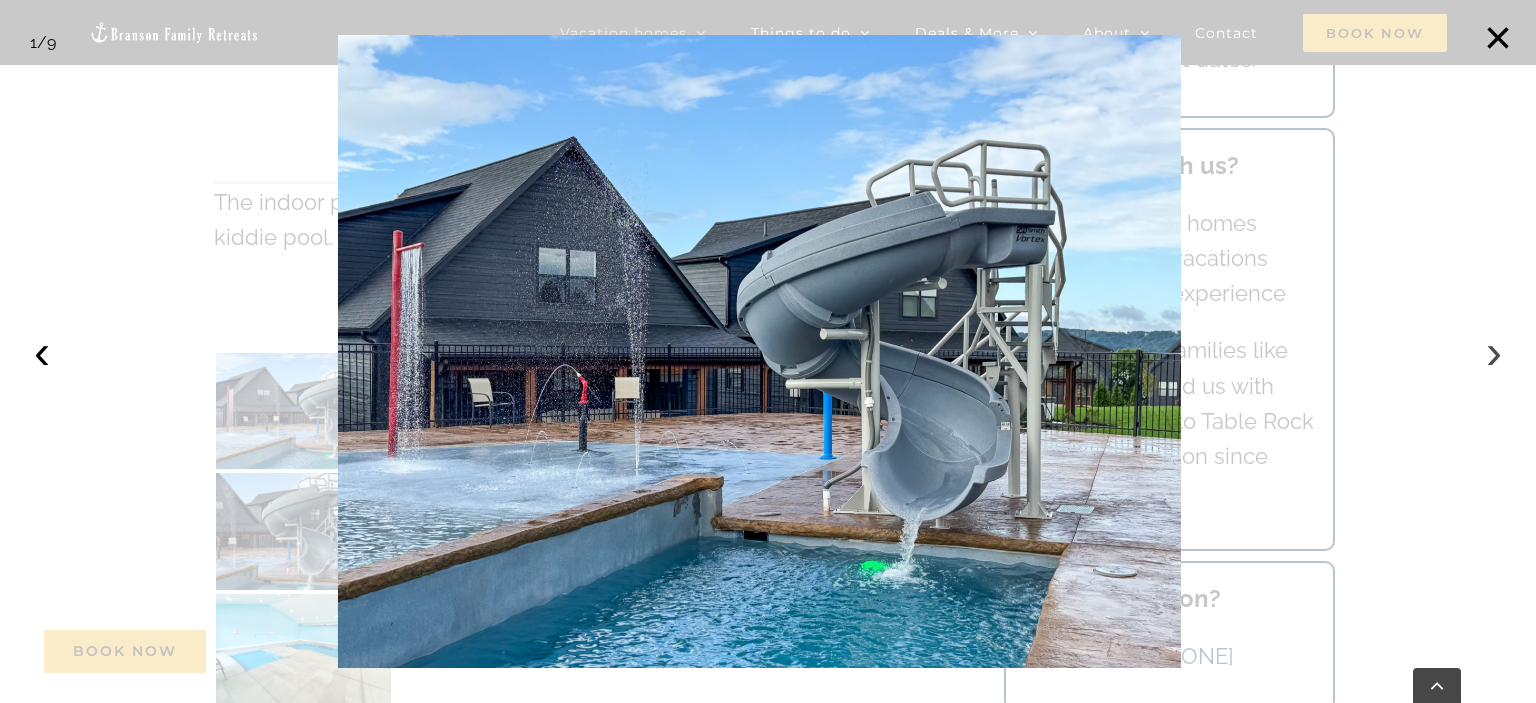 click on "›" at bounding box center [1494, 352] 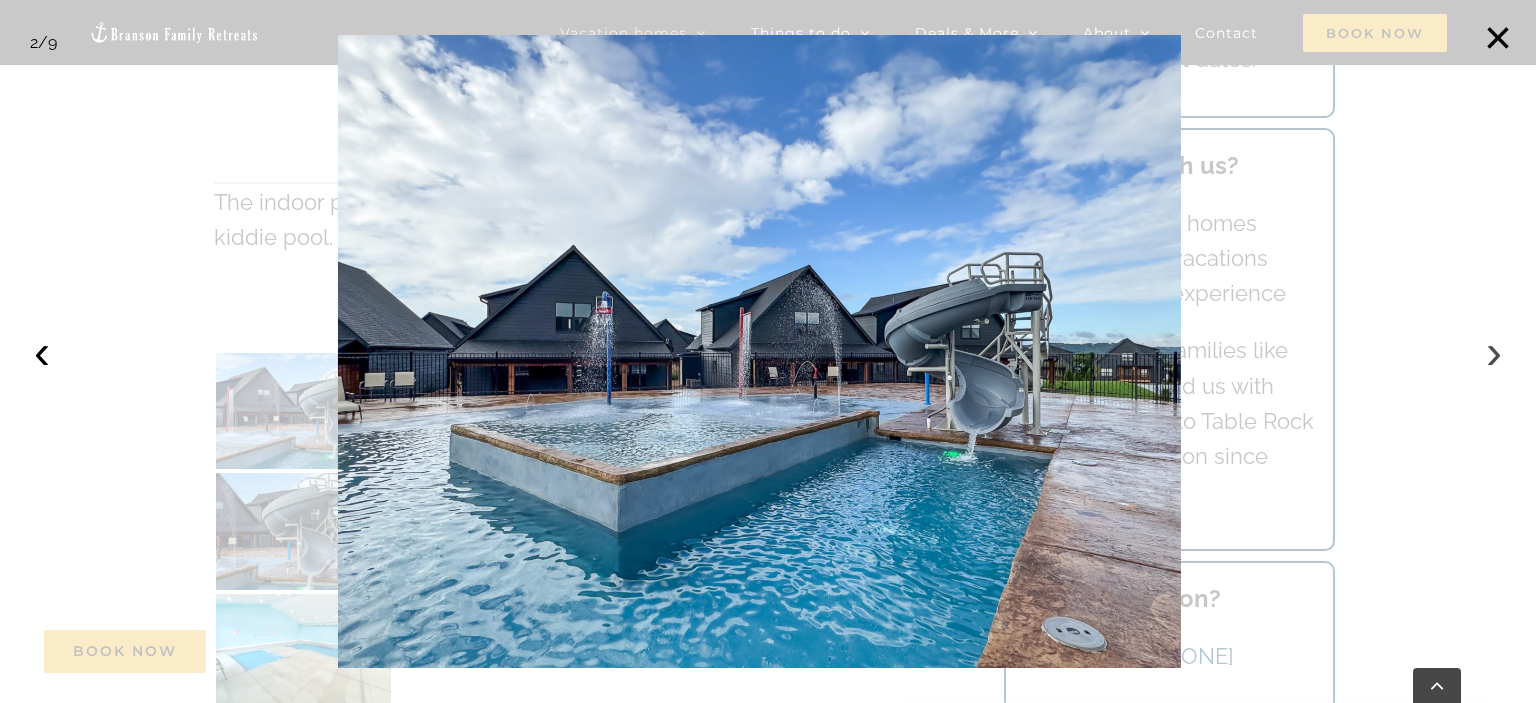 click on "›" at bounding box center [1494, 352] 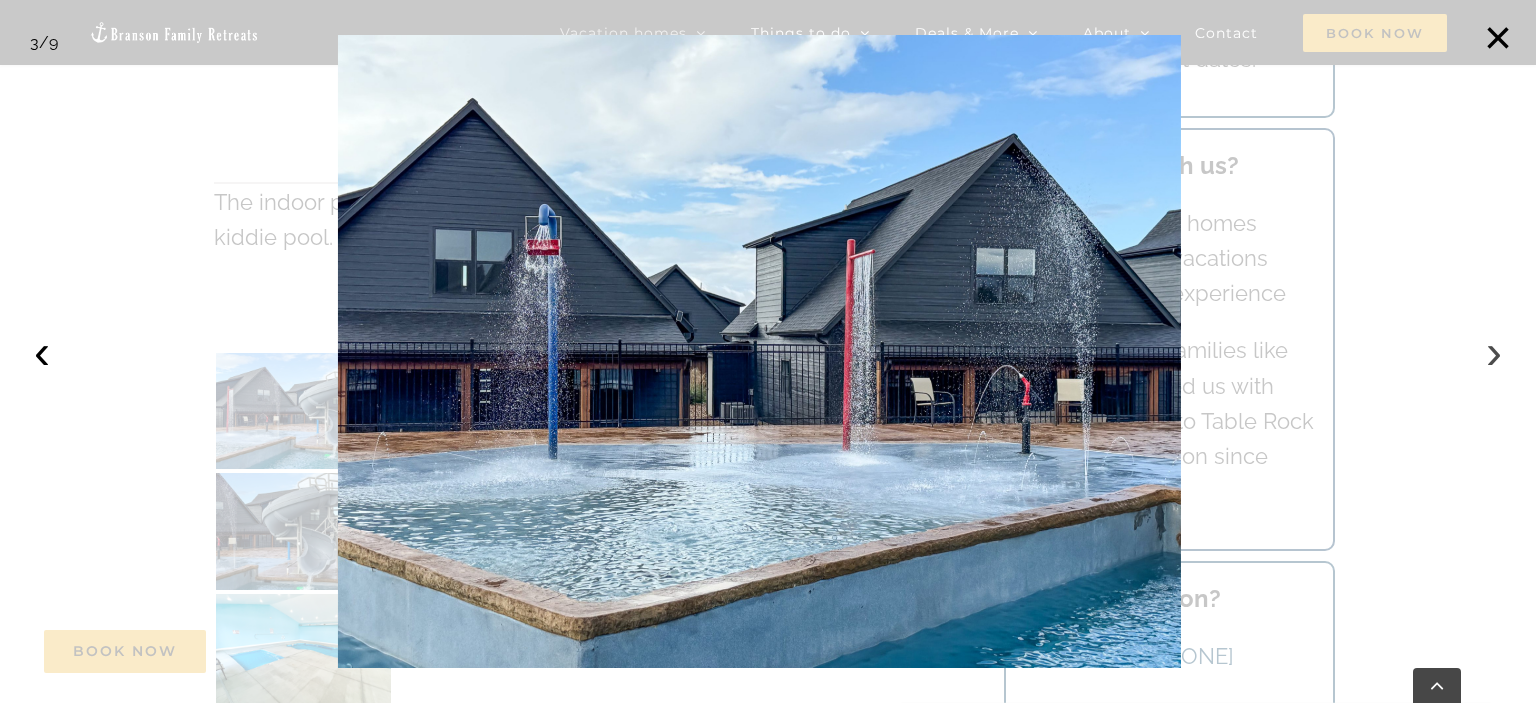 click on "›" at bounding box center (1494, 352) 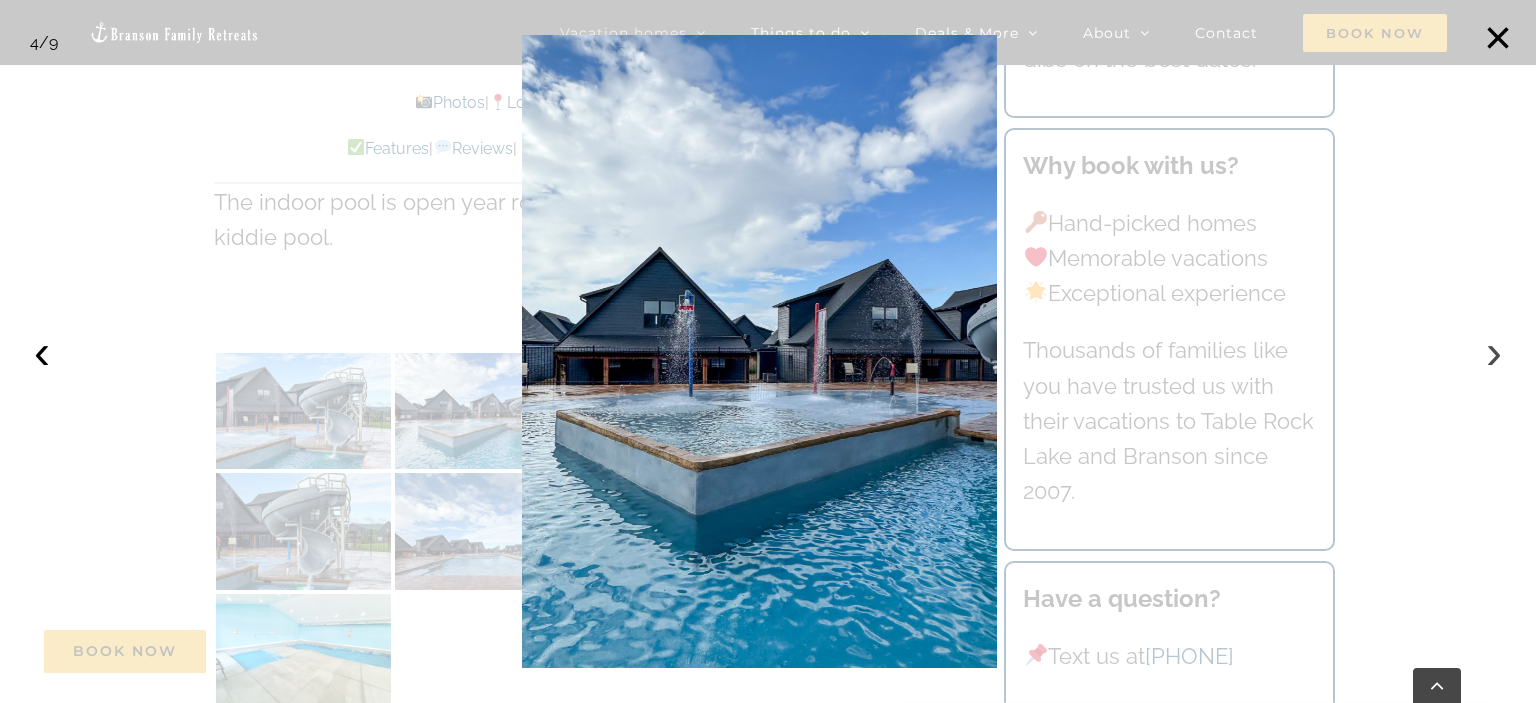 click on "›" at bounding box center (1494, 352) 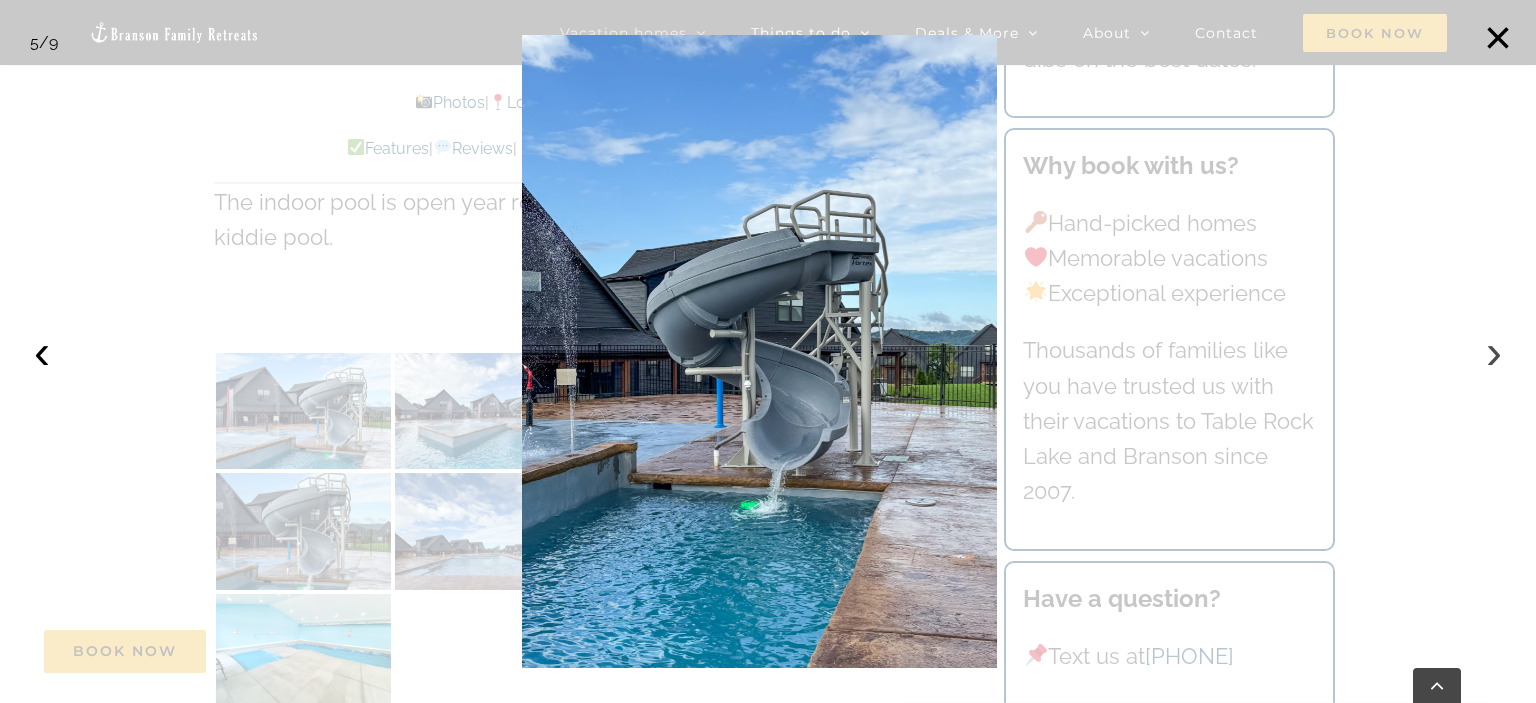 click on "›" at bounding box center (1494, 352) 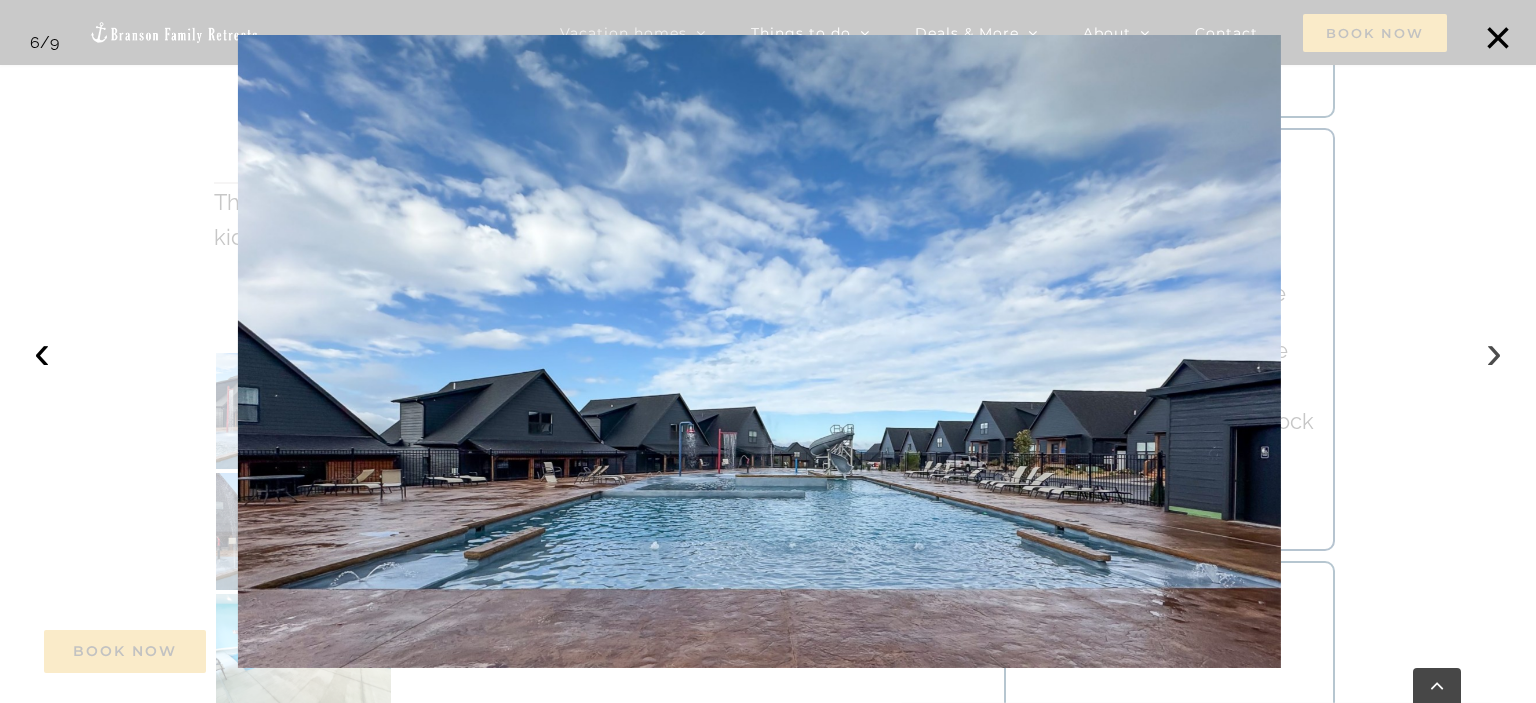 click on "›" at bounding box center [1494, 352] 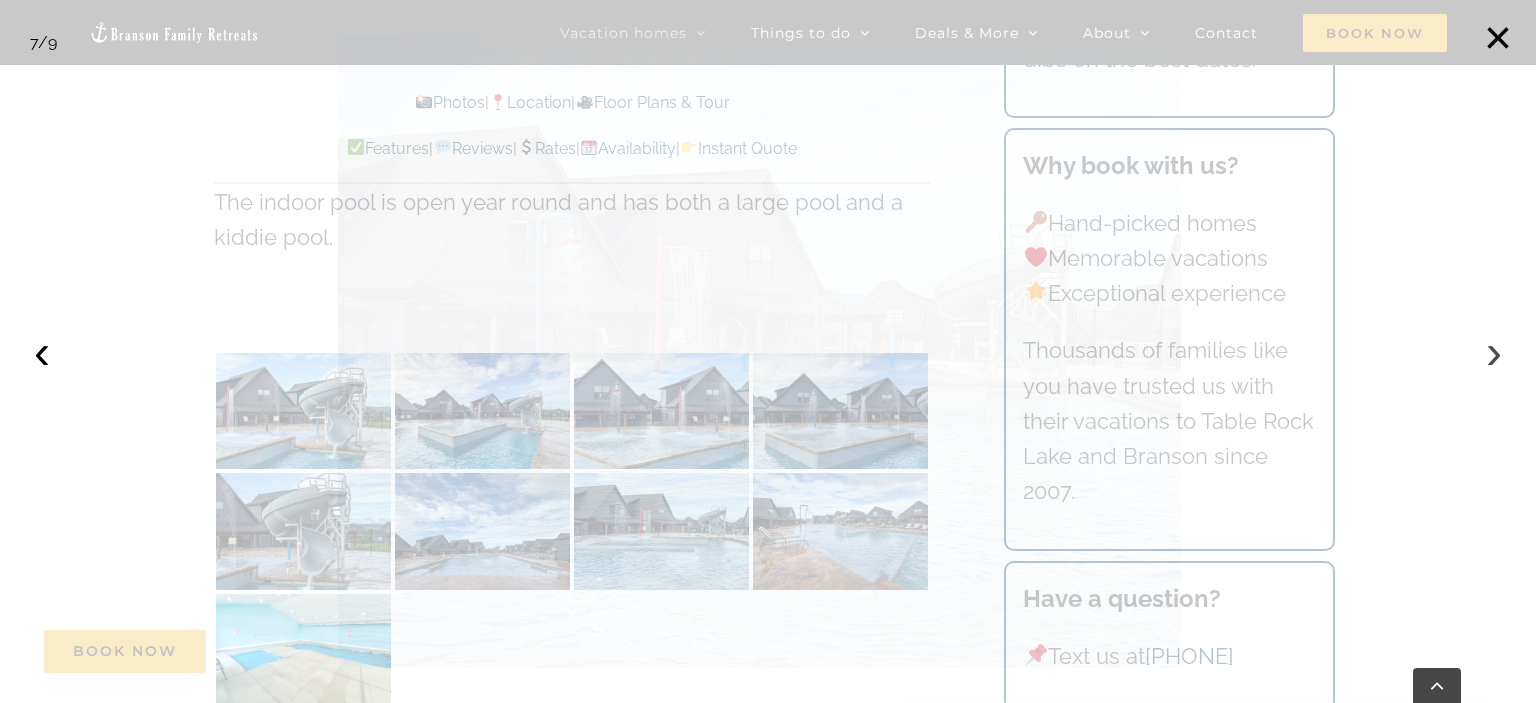 click on "›" at bounding box center (1494, 352) 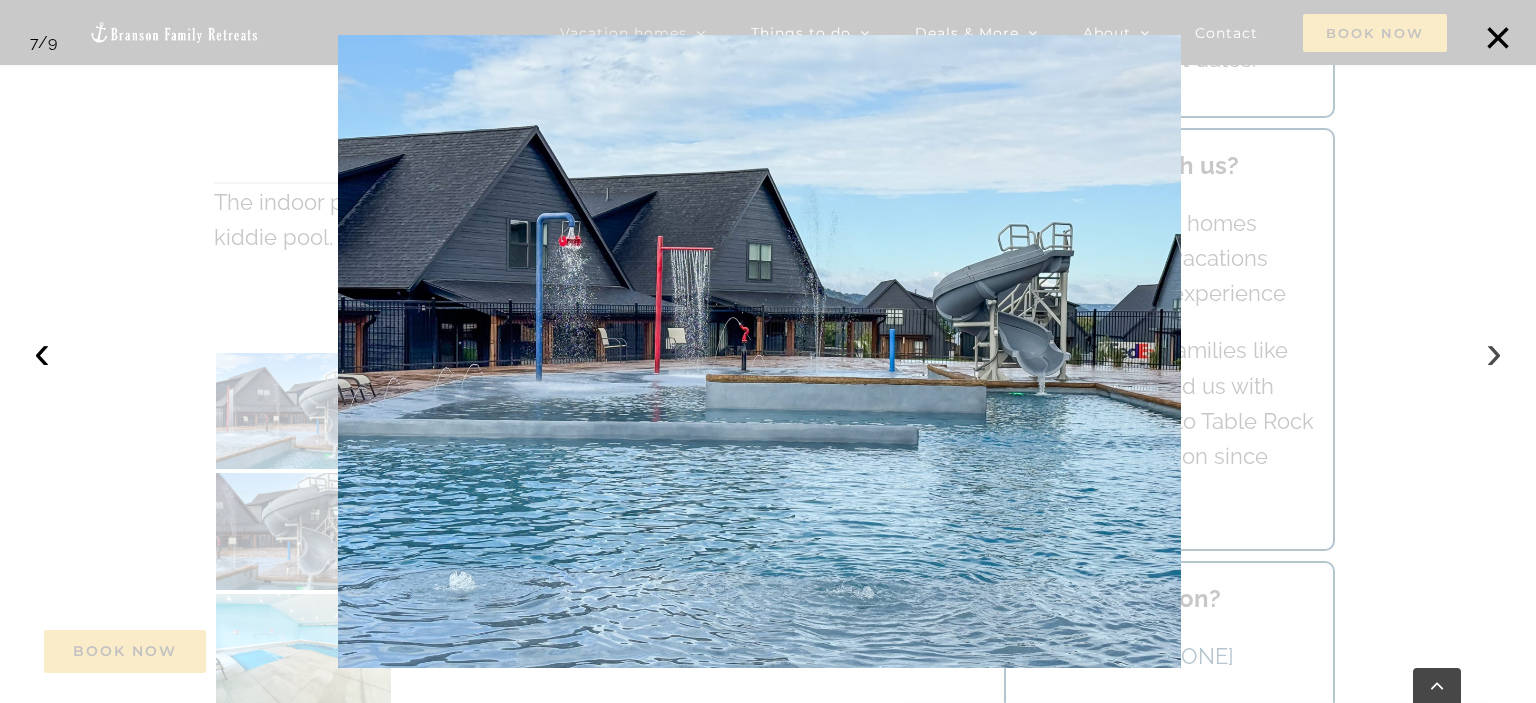 click on "›" at bounding box center [1494, 352] 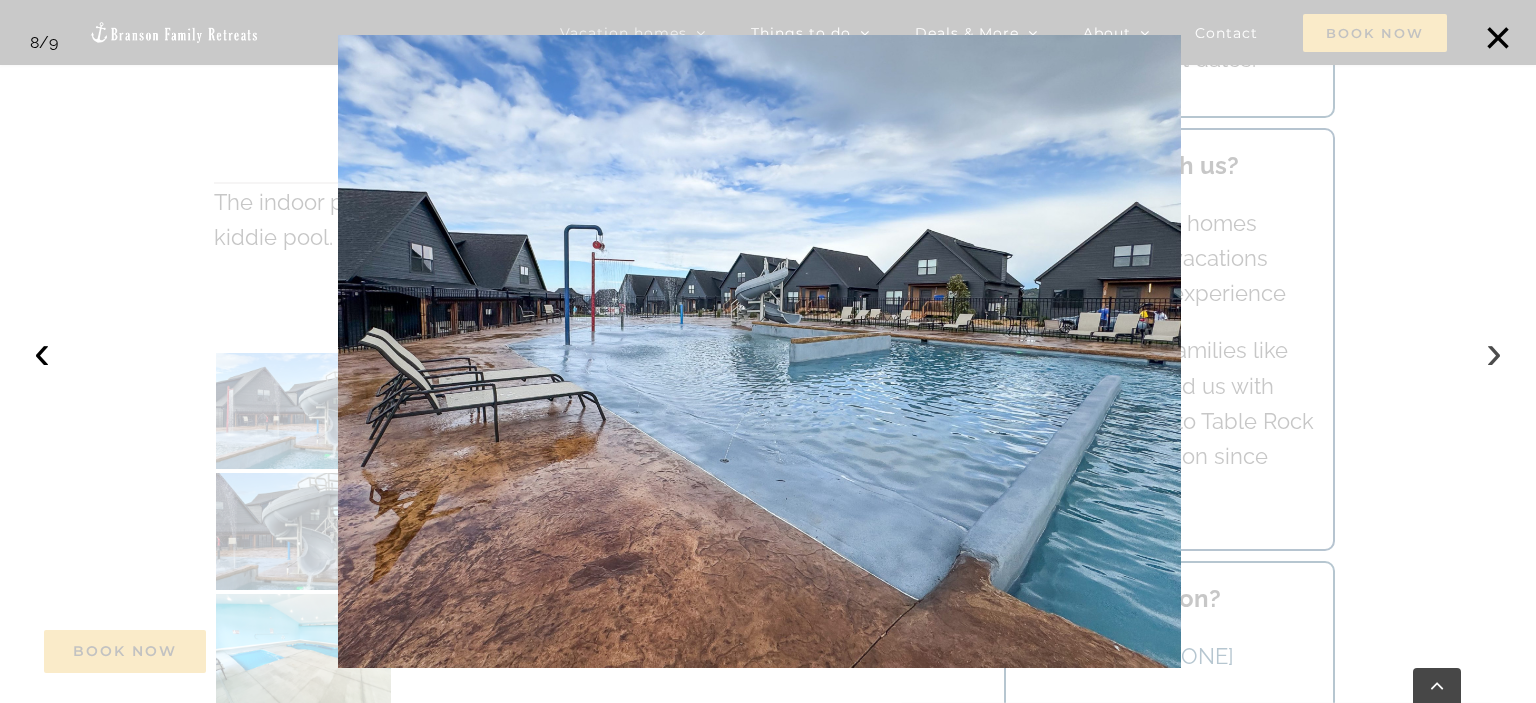 click on "›" at bounding box center (1494, 352) 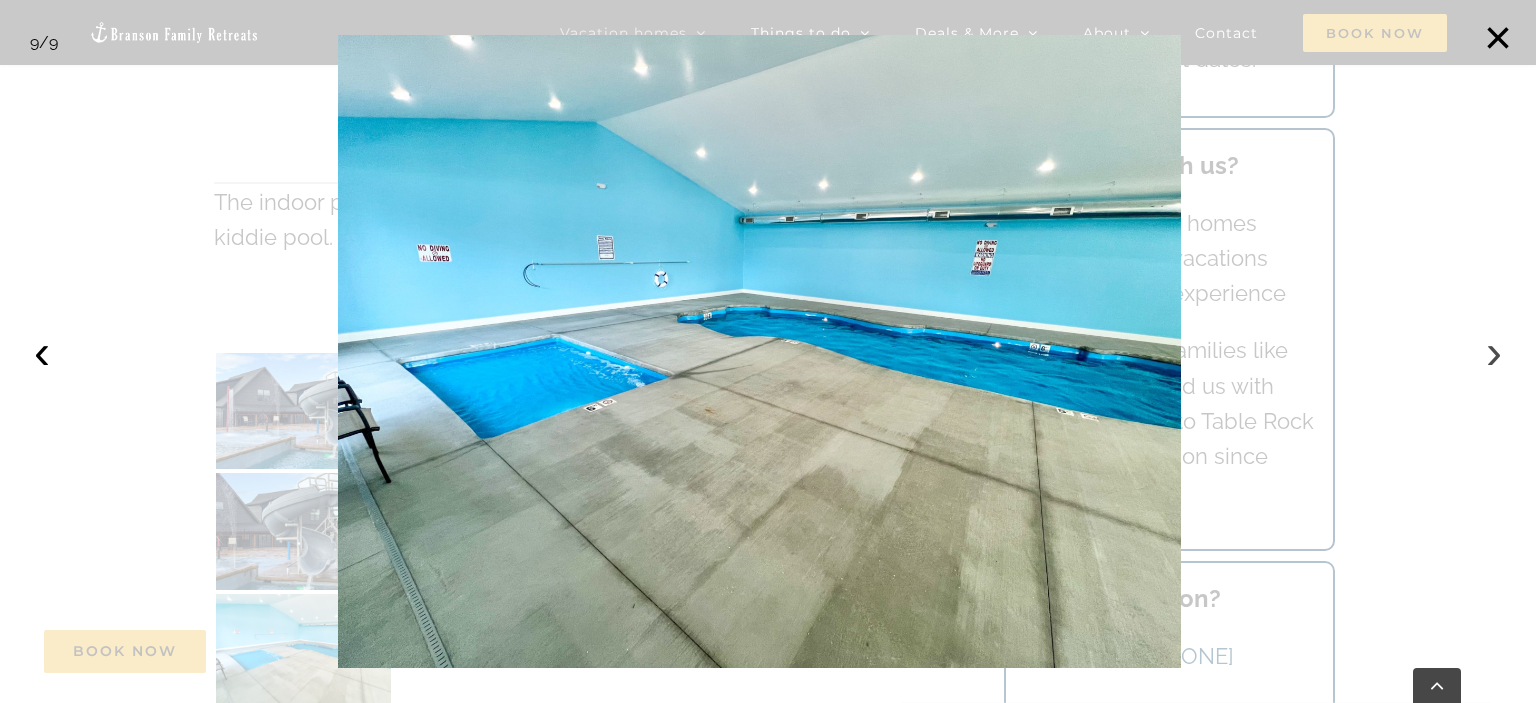 click on "›" at bounding box center (1494, 352) 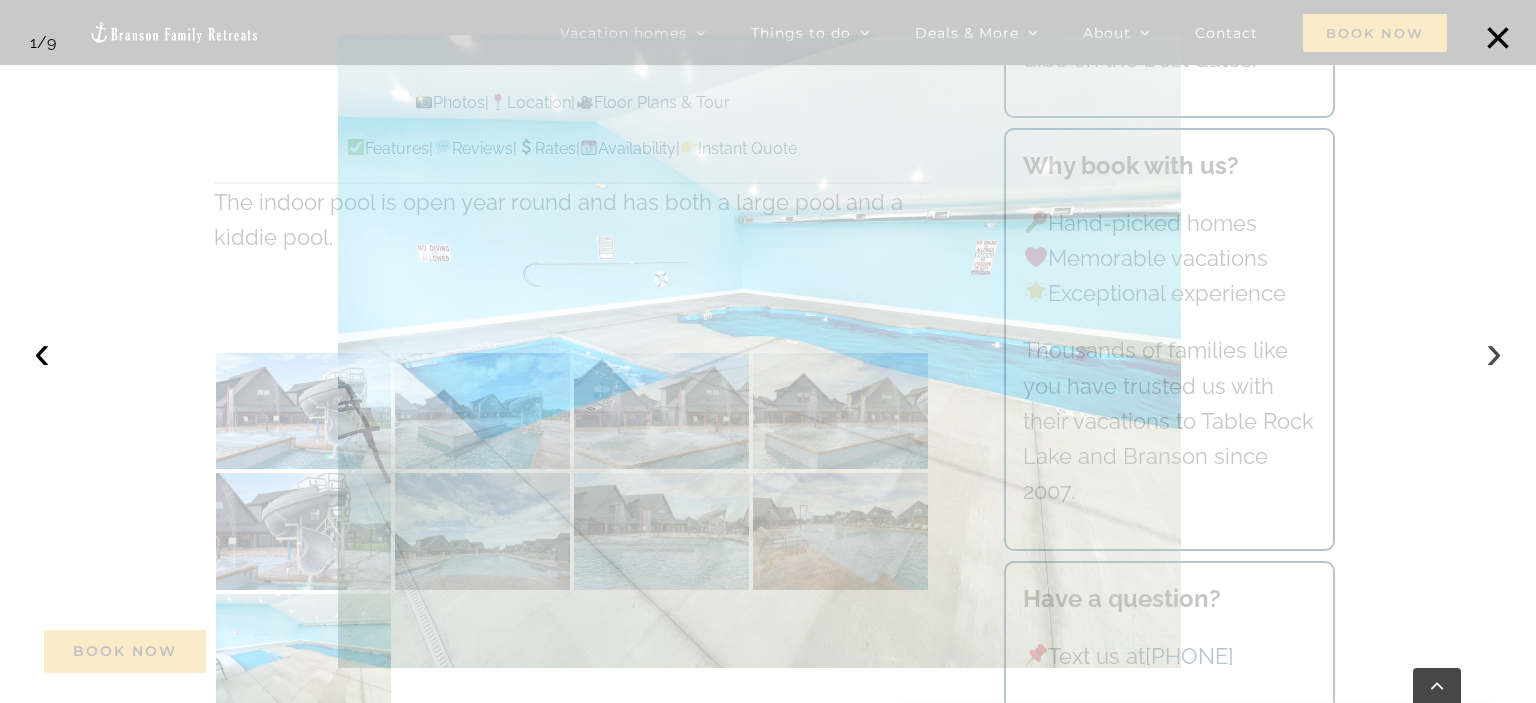 click on "›" at bounding box center (1494, 352) 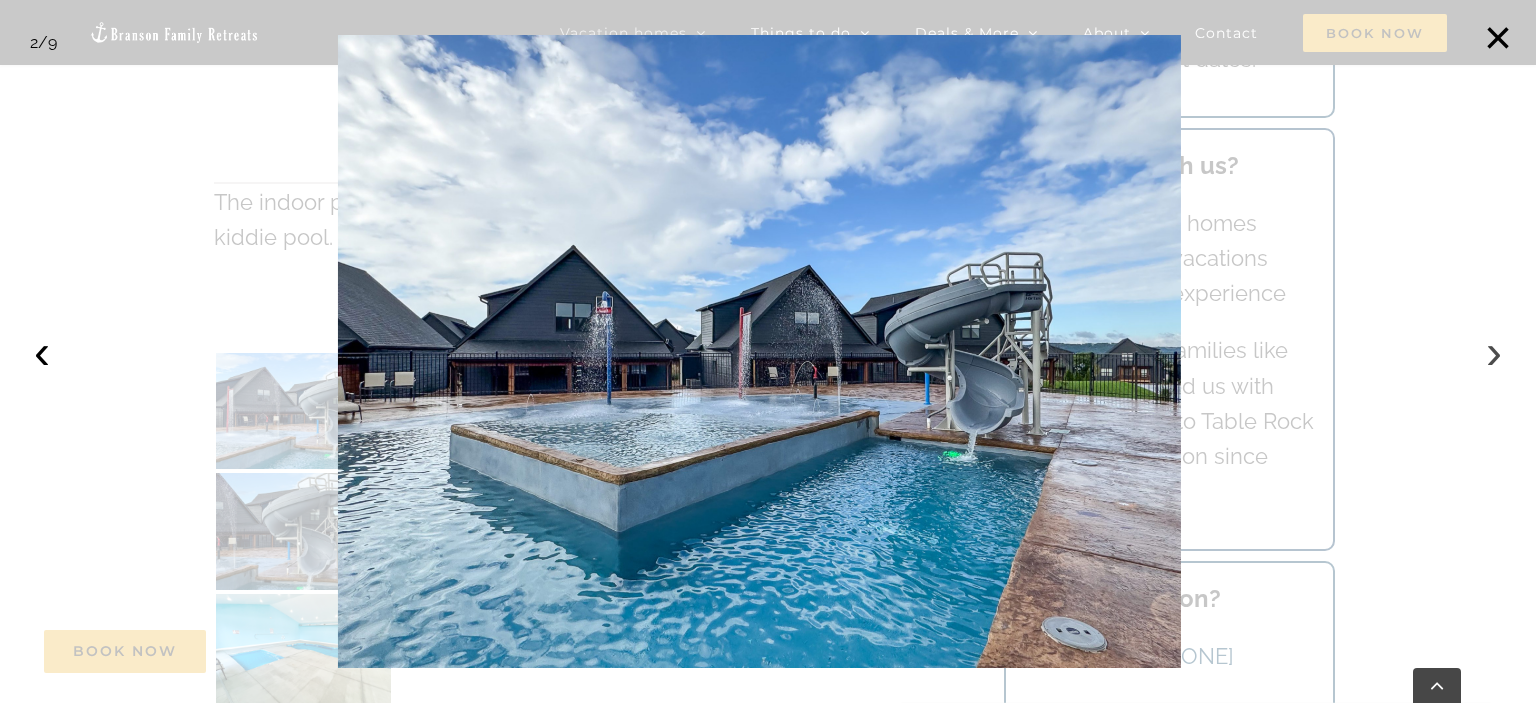 click on "›" at bounding box center [1494, 352] 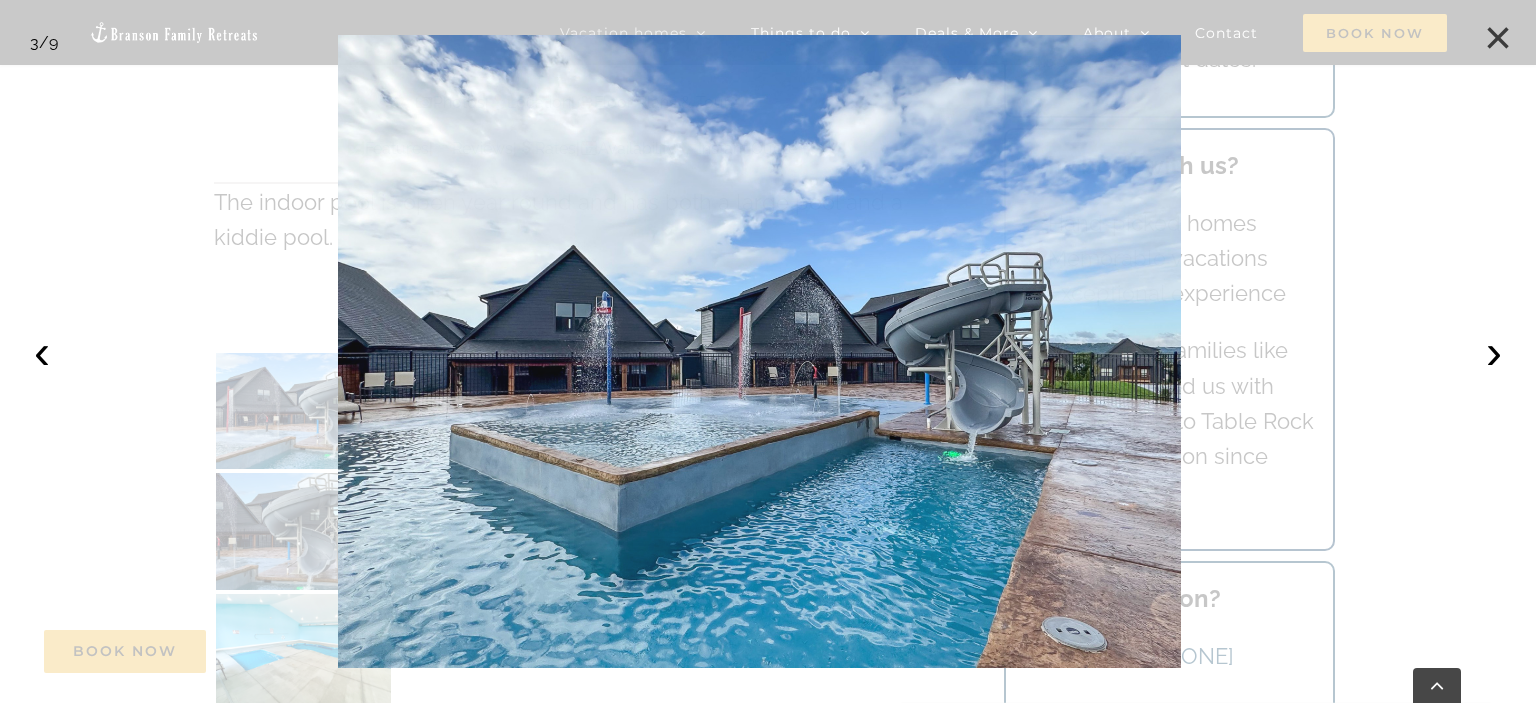 click on "×" at bounding box center [1498, 38] 